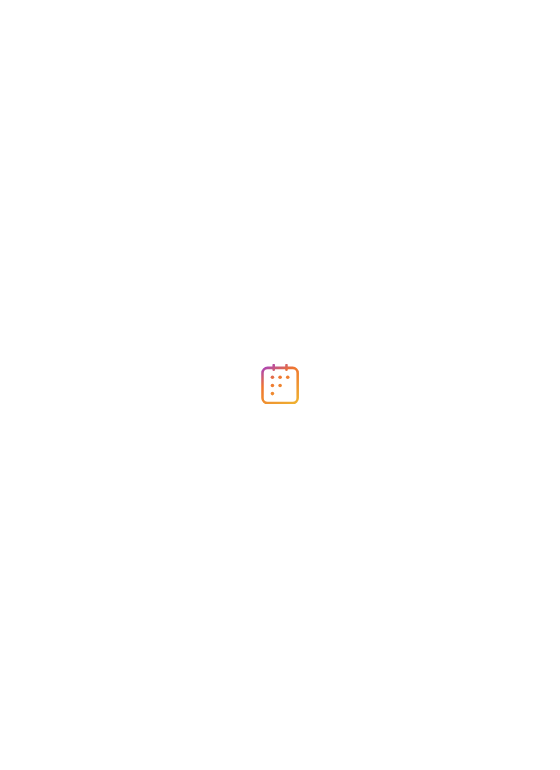 scroll, scrollTop: 0, scrollLeft: 0, axis: both 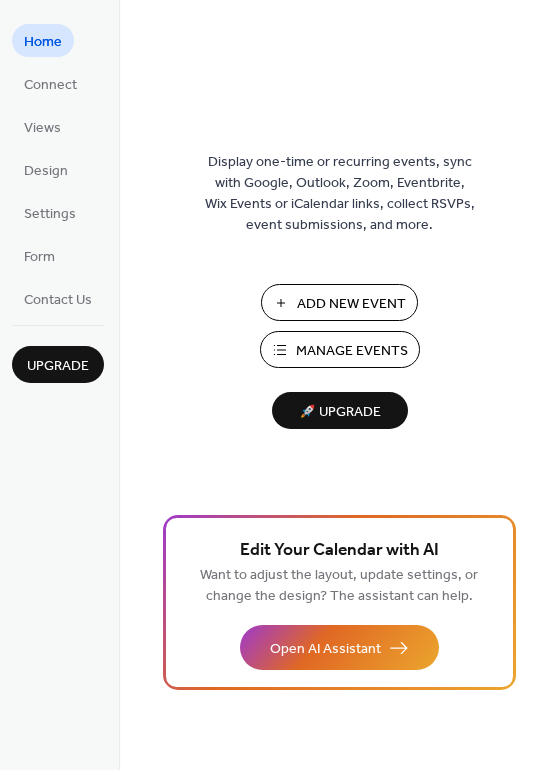 click on "Add New Event" at bounding box center [351, 304] 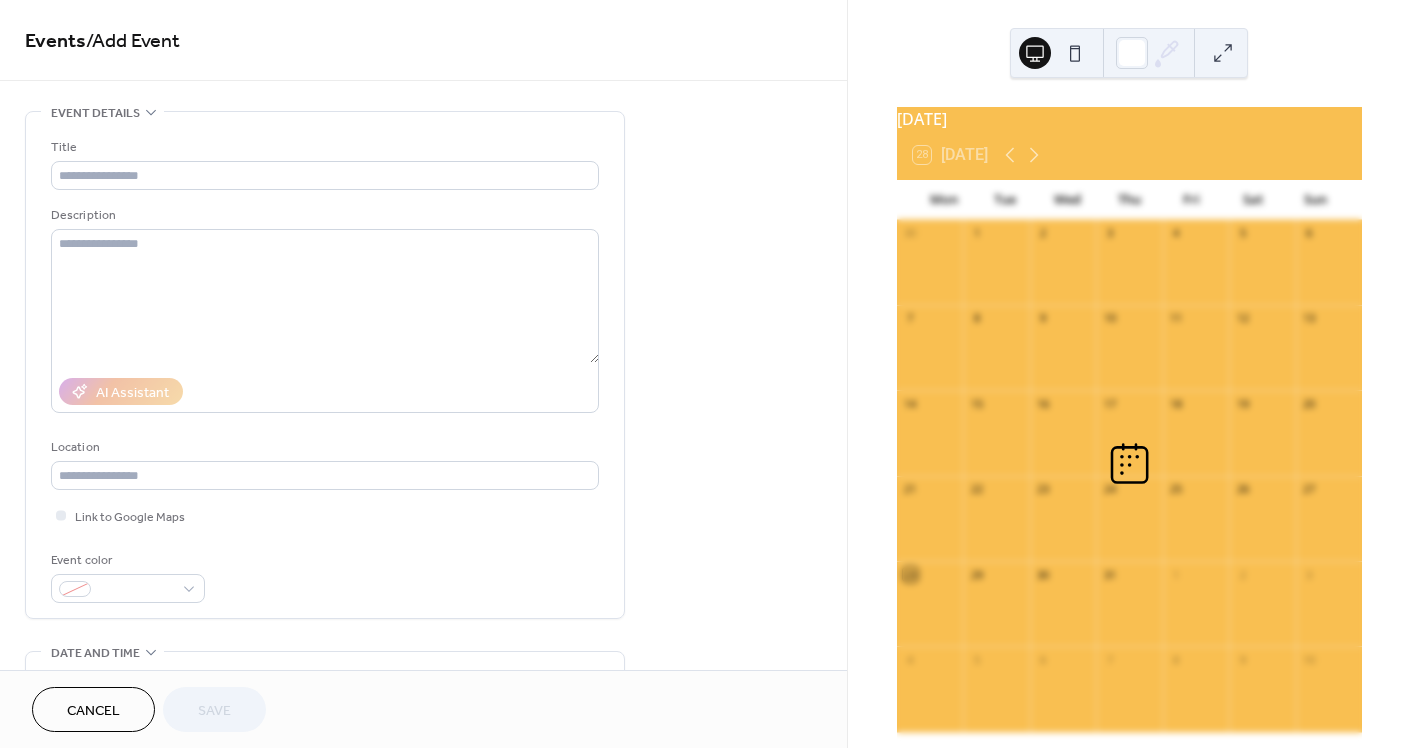 scroll, scrollTop: 0, scrollLeft: 0, axis: both 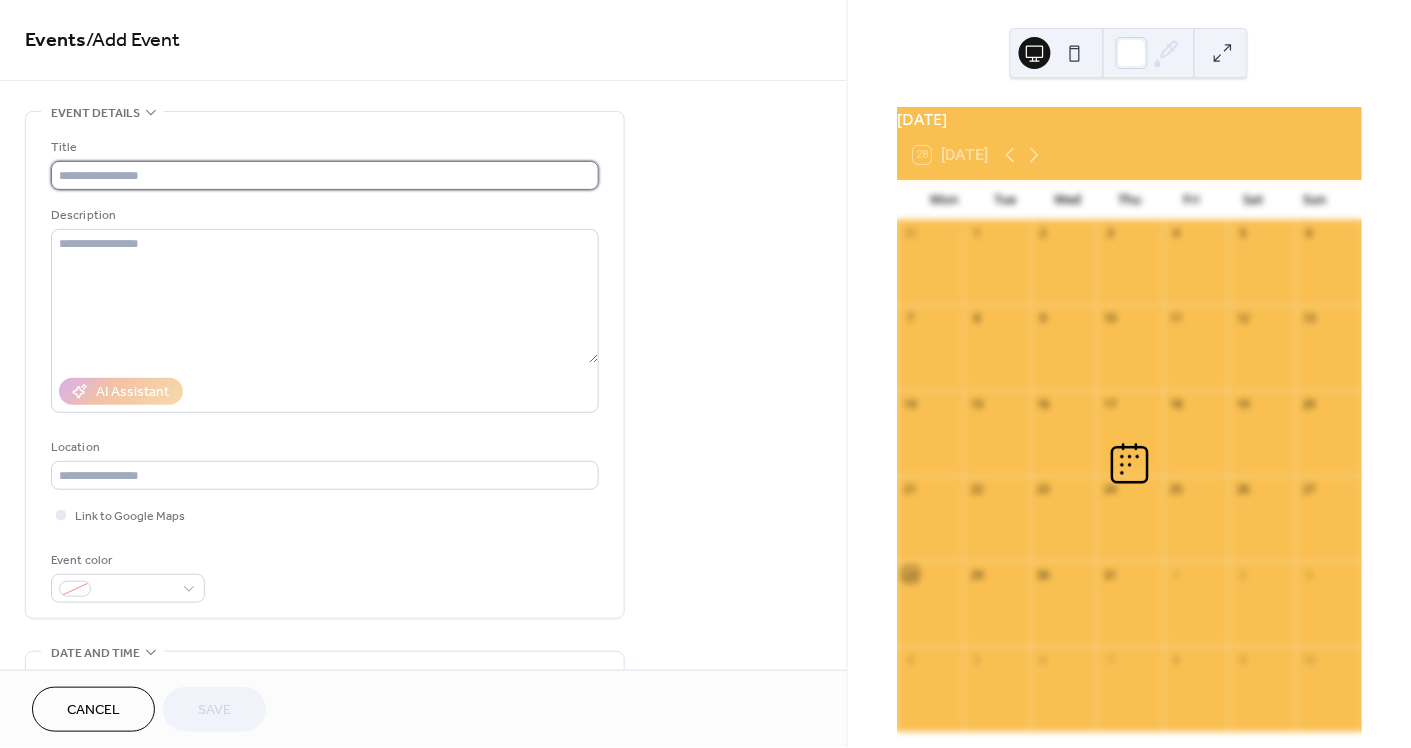 click at bounding box center [325, 175] 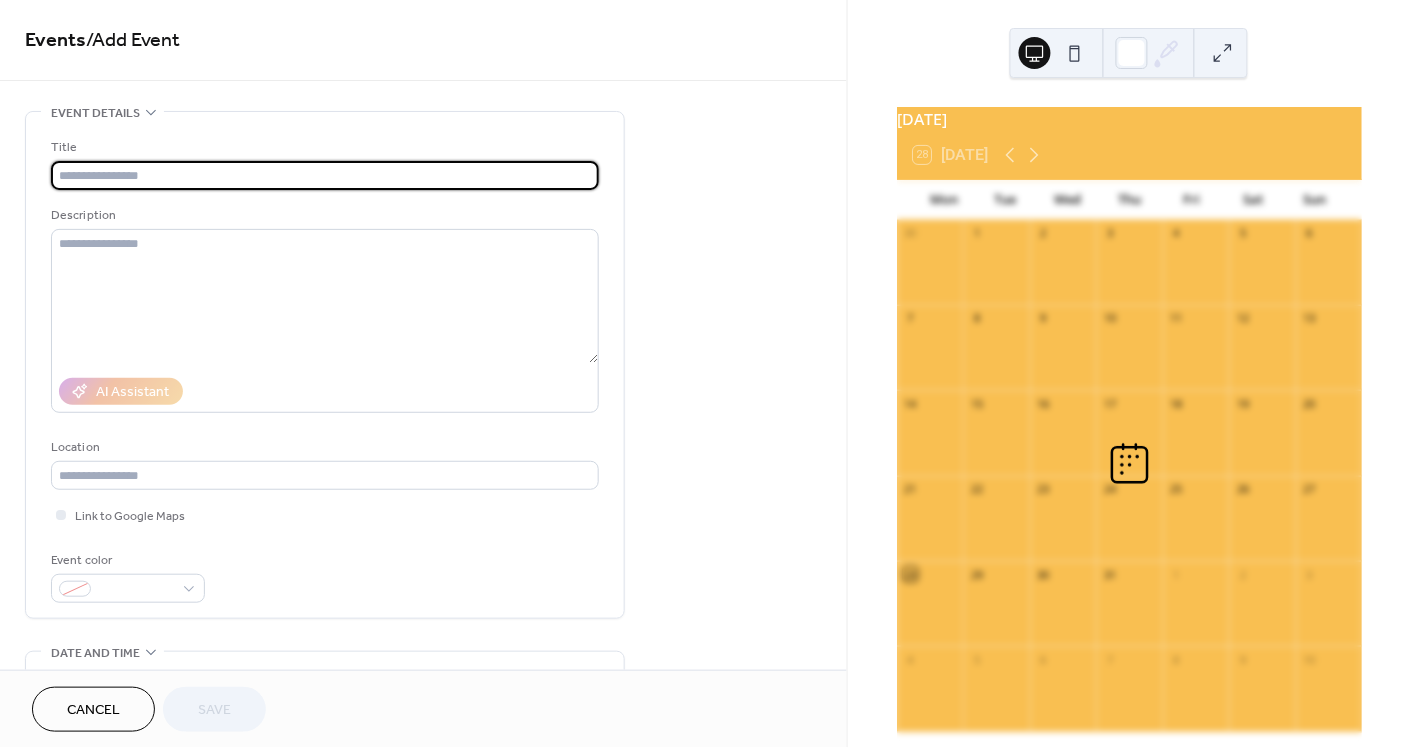 paste on "**********" 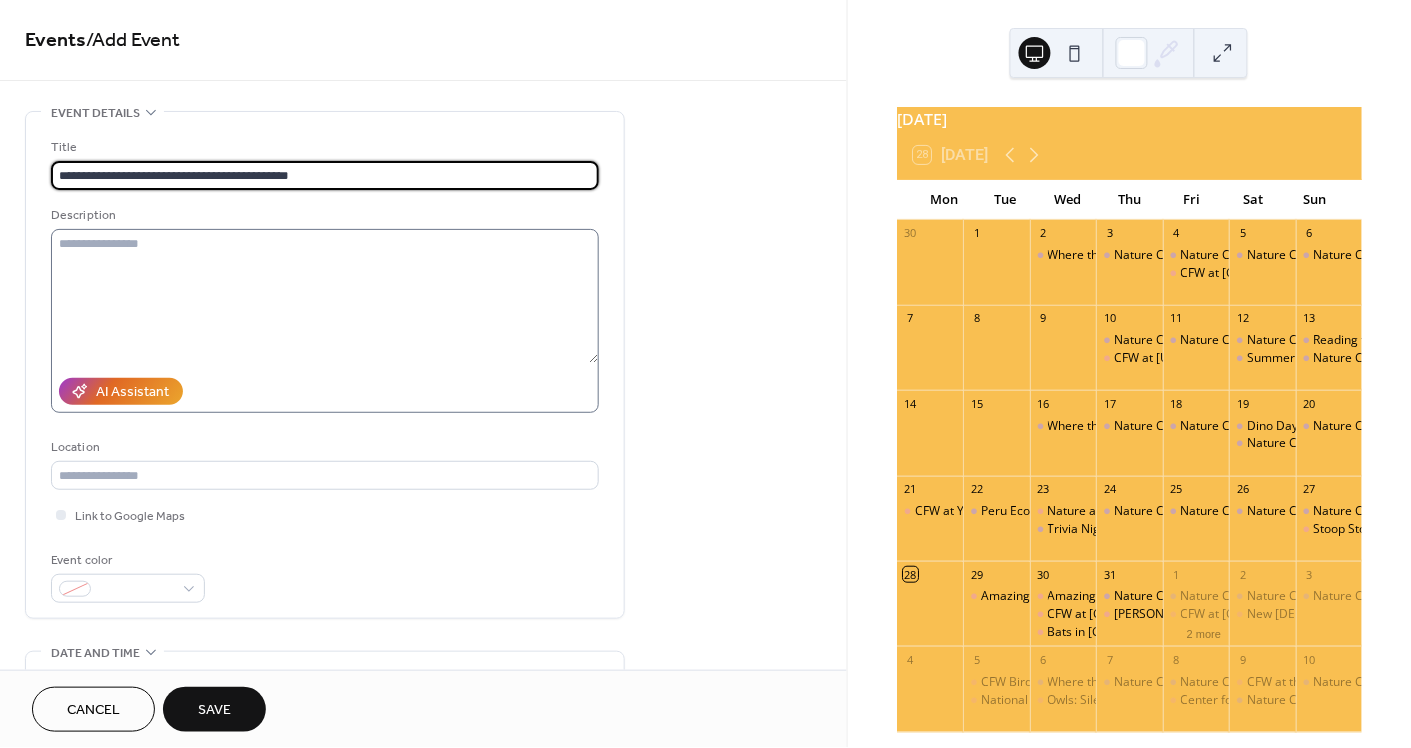 type on "**********" 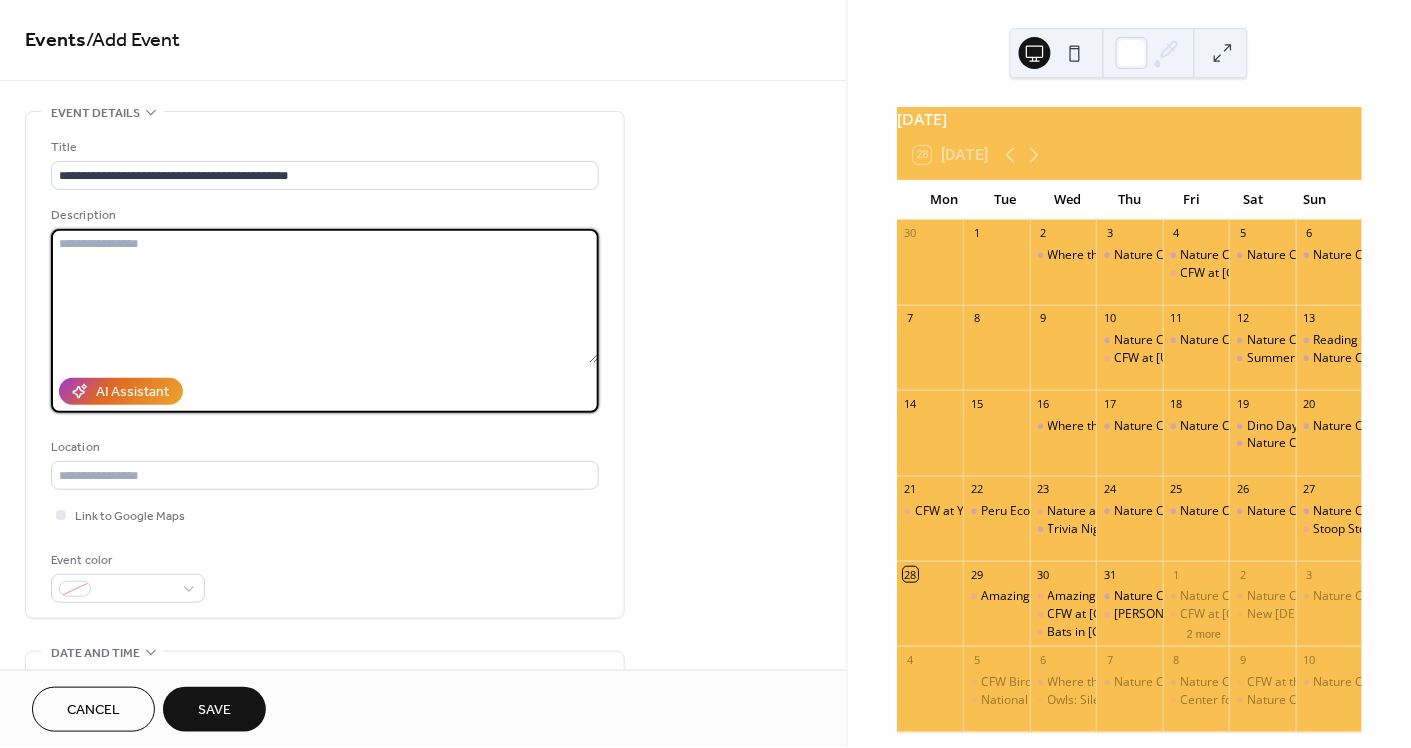 click at bounding box center [325, 296] 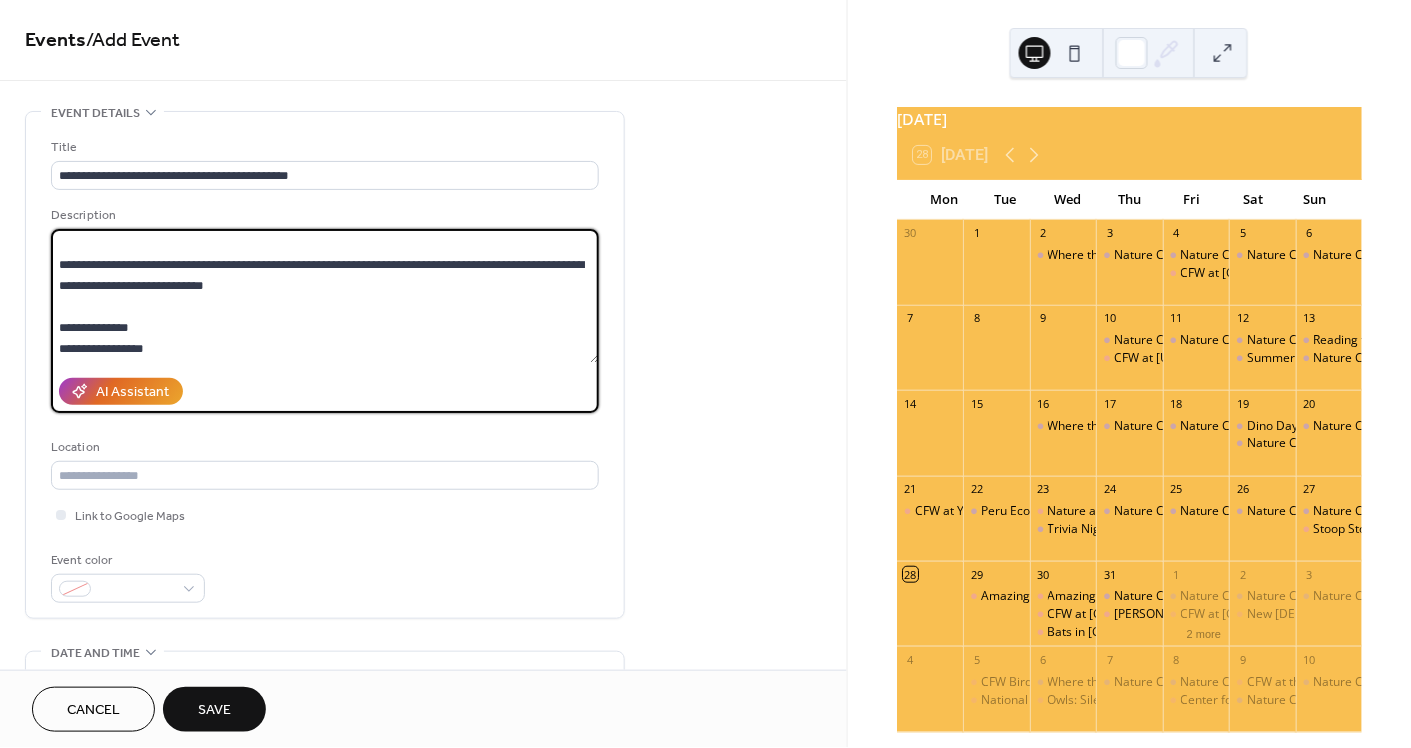 scroll, scrollTop: 334, scrollLeft: 0, axis: vertical 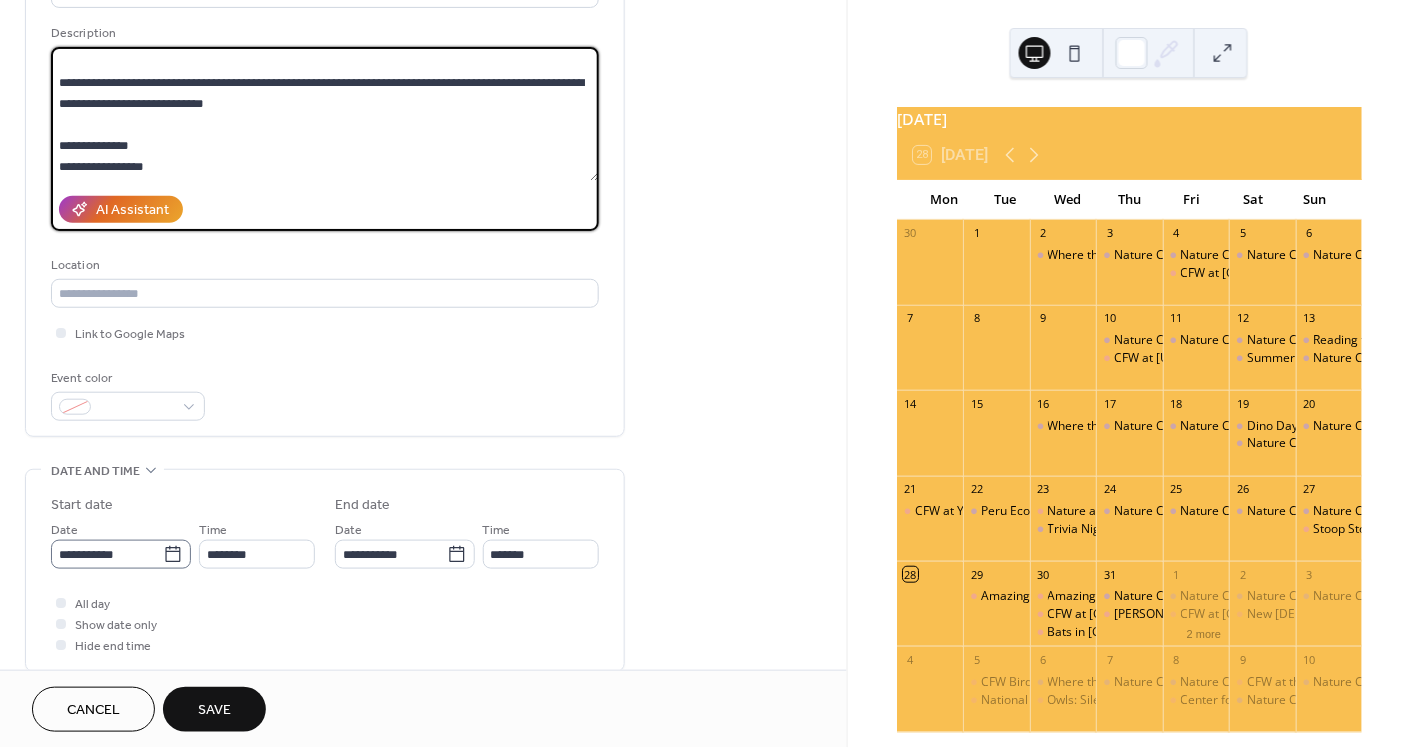 type on "**********" 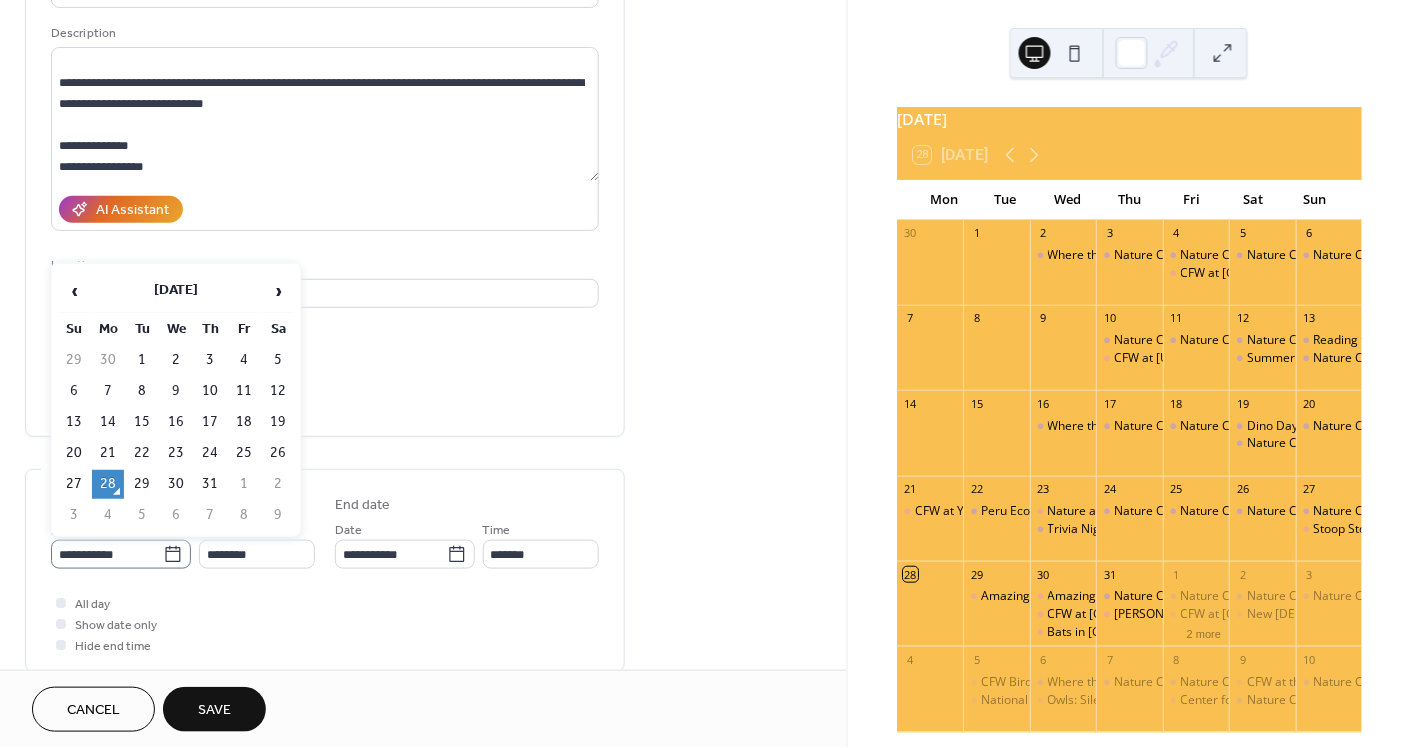 click 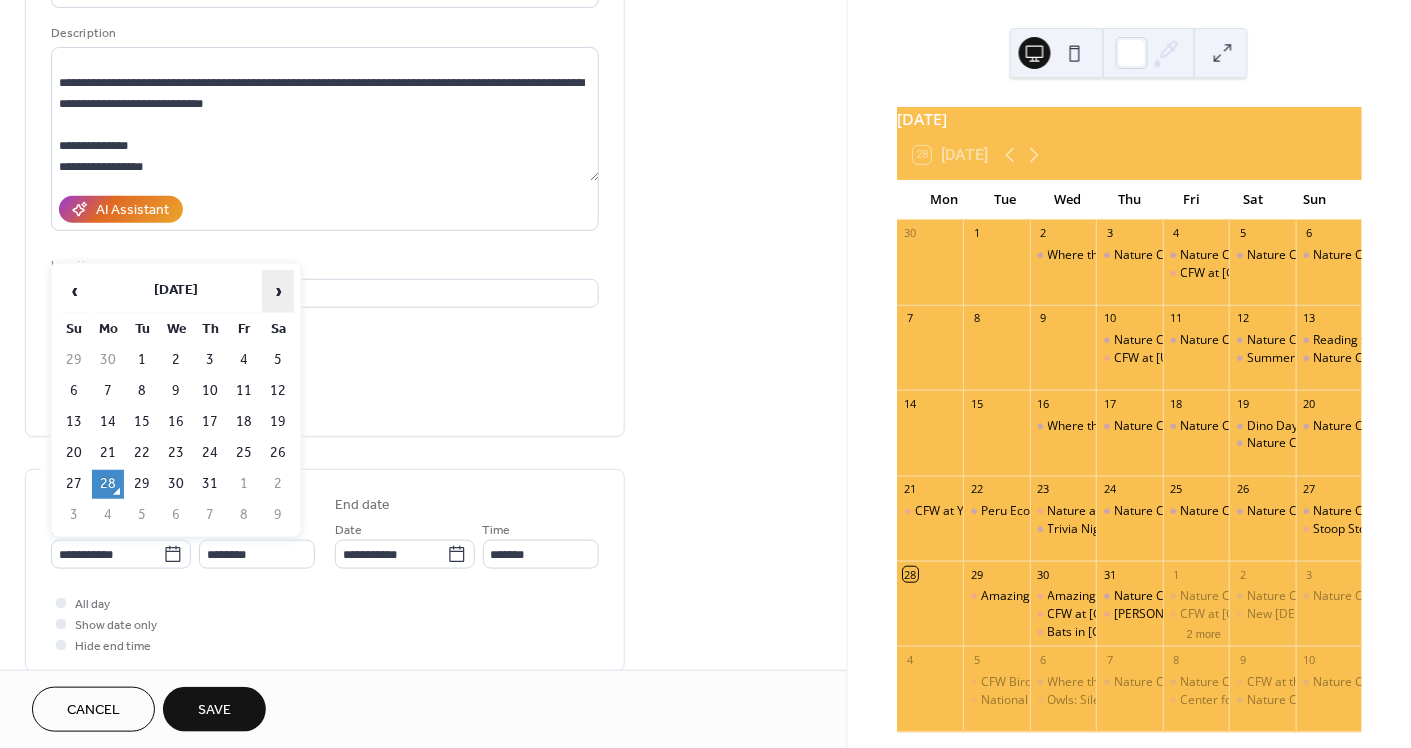 click on "›" at bounding box center (278, 291) 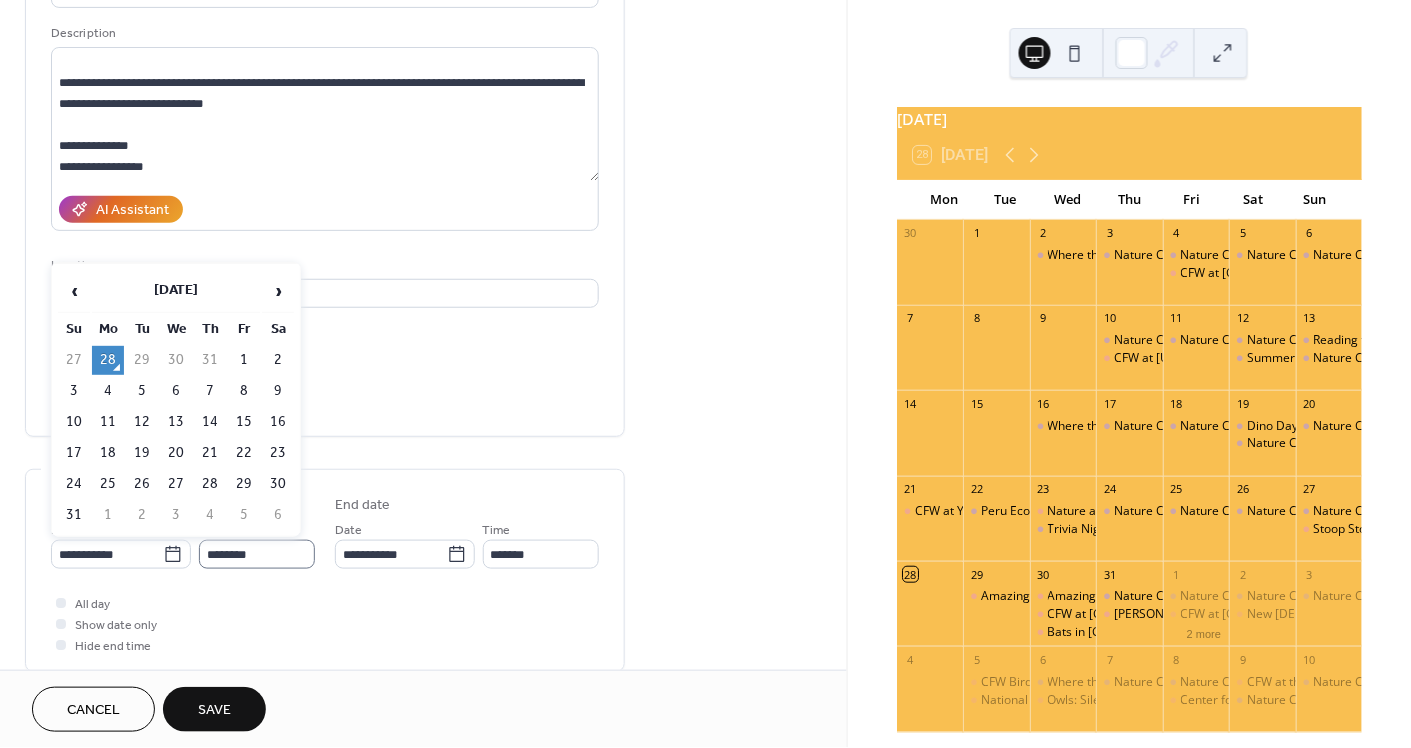 click on "27" at bounding box center (176, 484) 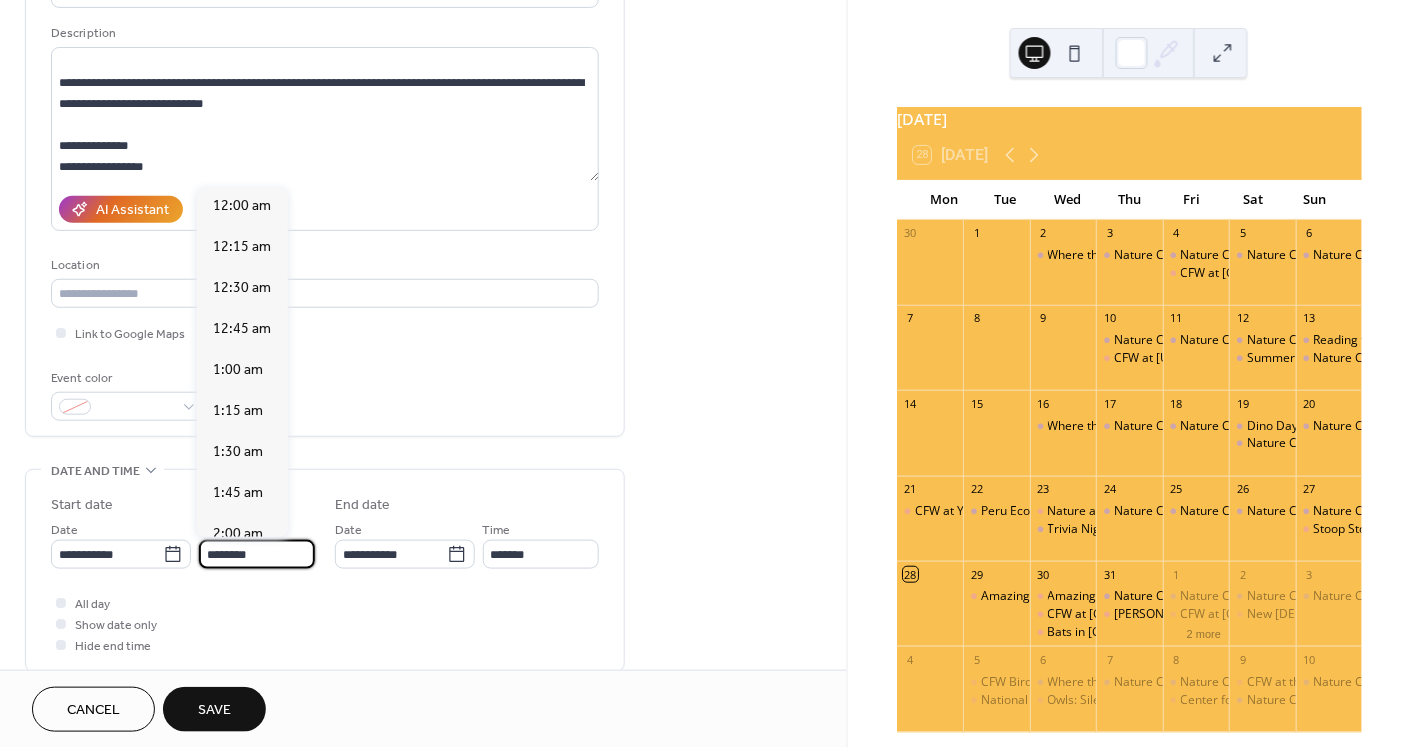 click on "********" at bounding box center (257, 554) 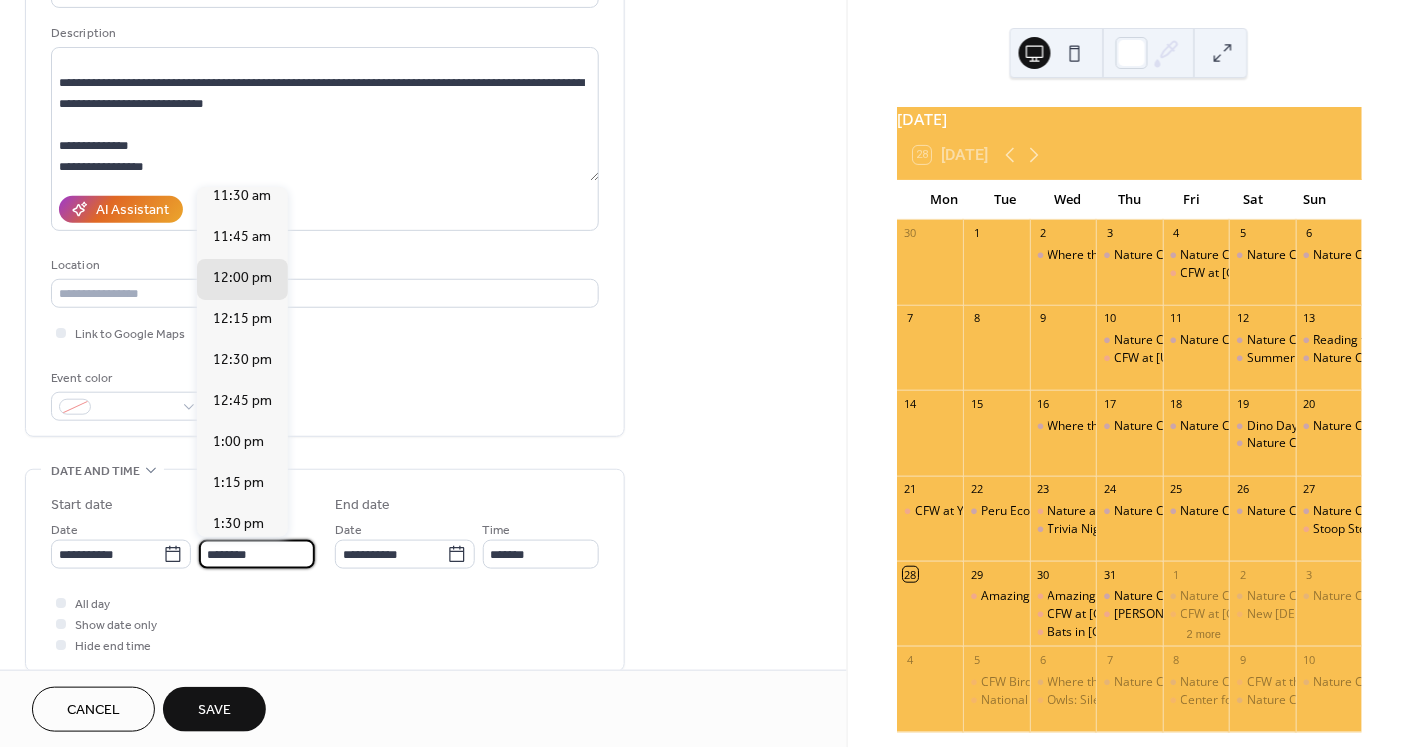 click on "********" at bounding box center [257, 554] 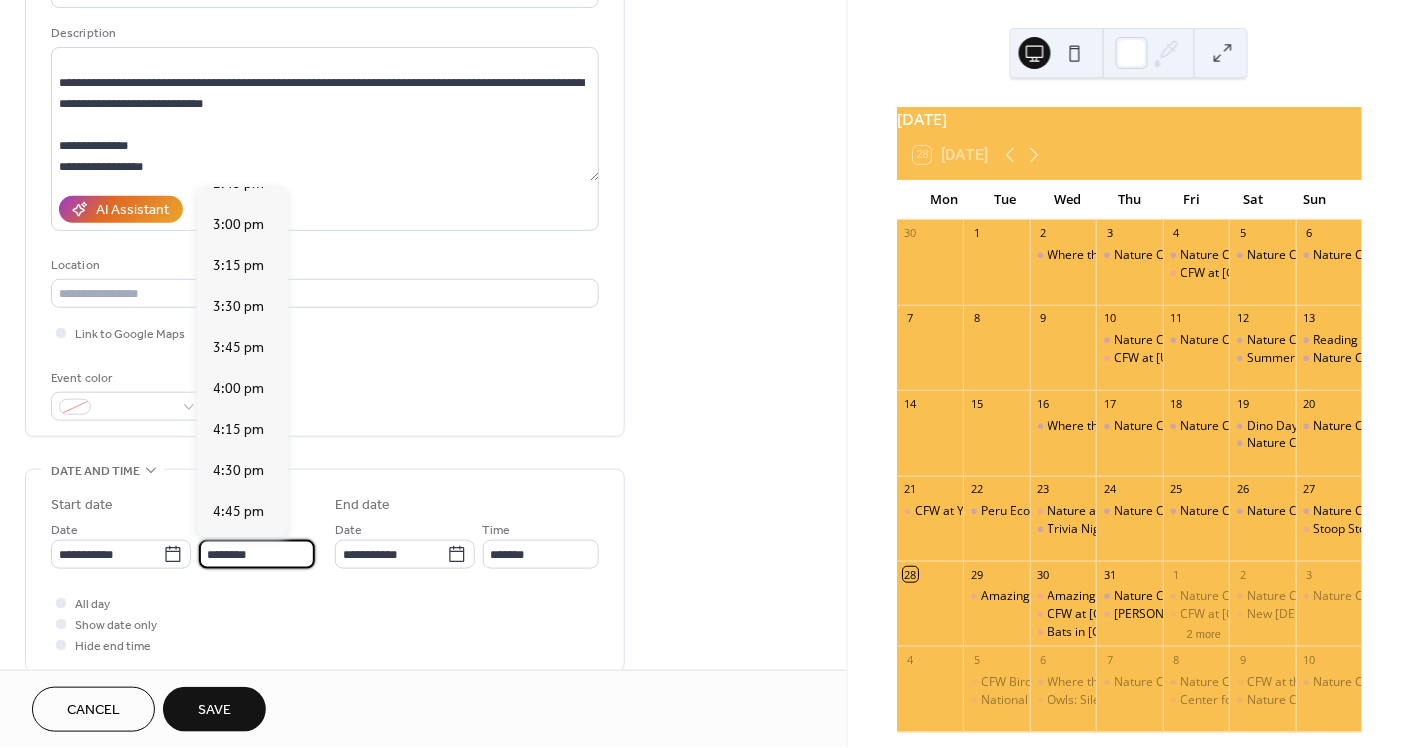 scroll, scrollTop: 2442, scrollLeft: 0, axis: vertical 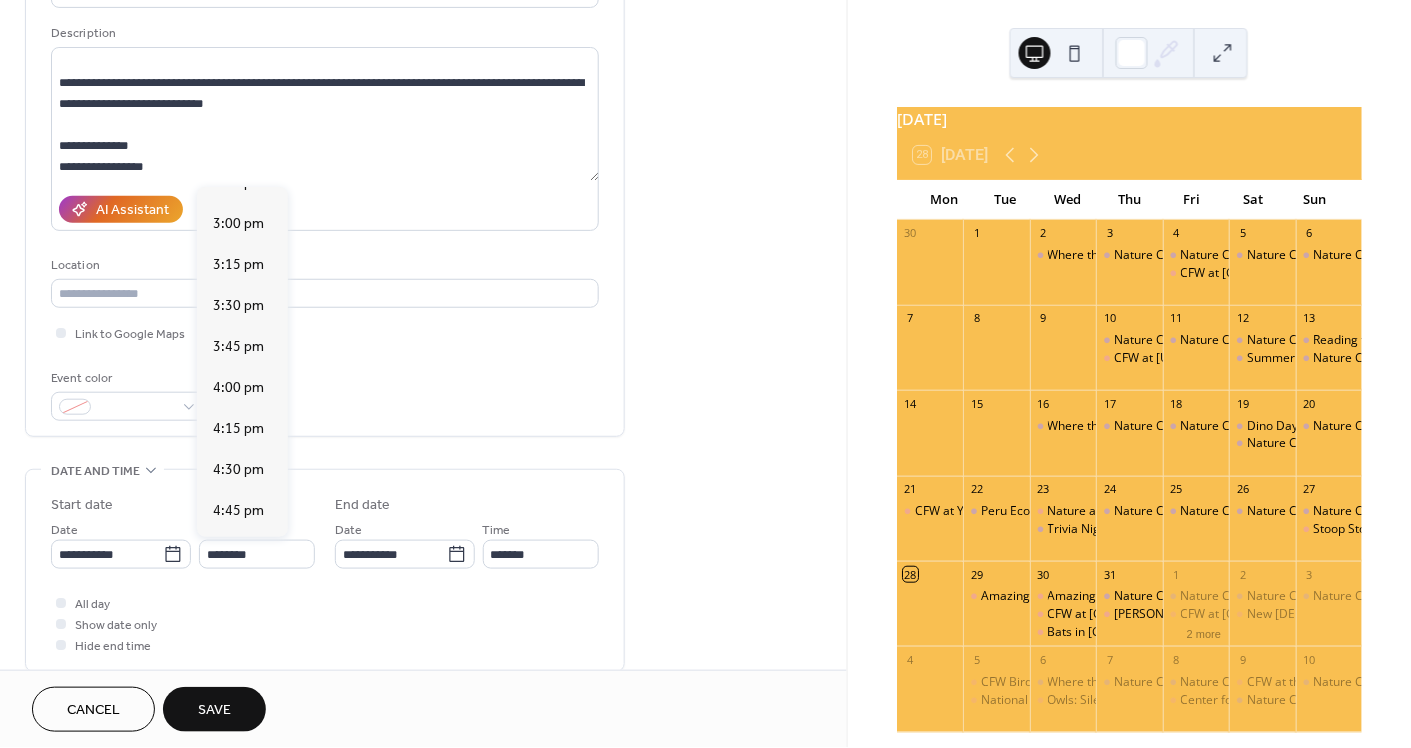 click on "5:30 pm" at bounding box center [238, 635] 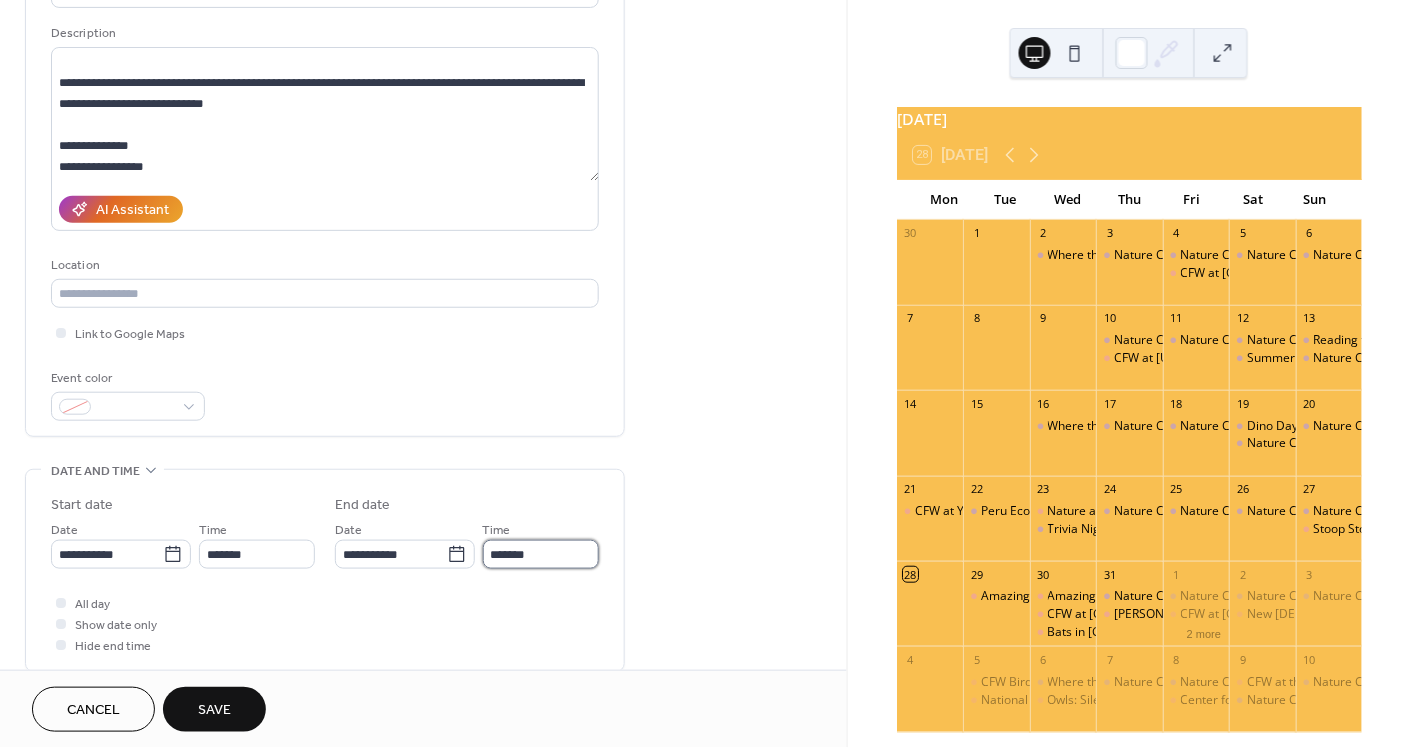 click on "*******" at bounding box center (541, 554) 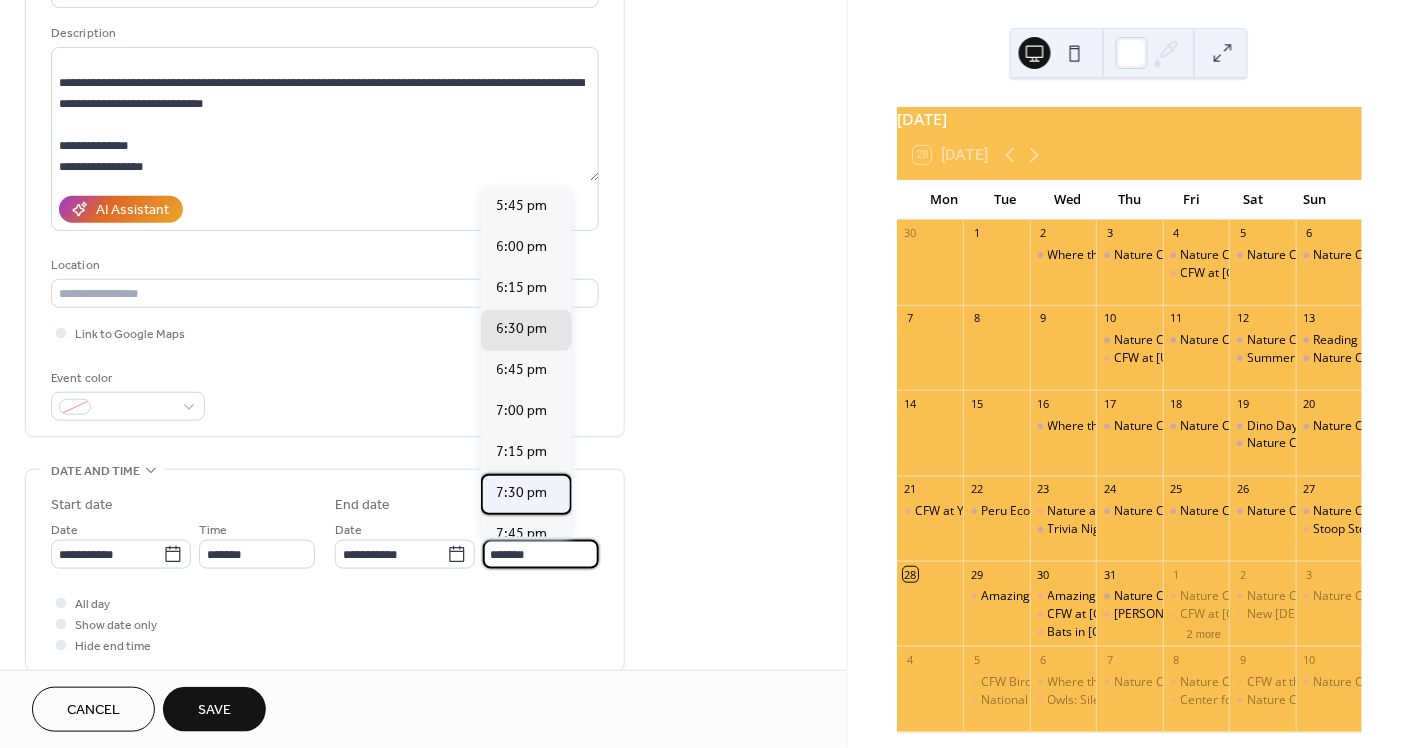 click on "7:30 pm" at bounding box center (522, 494) 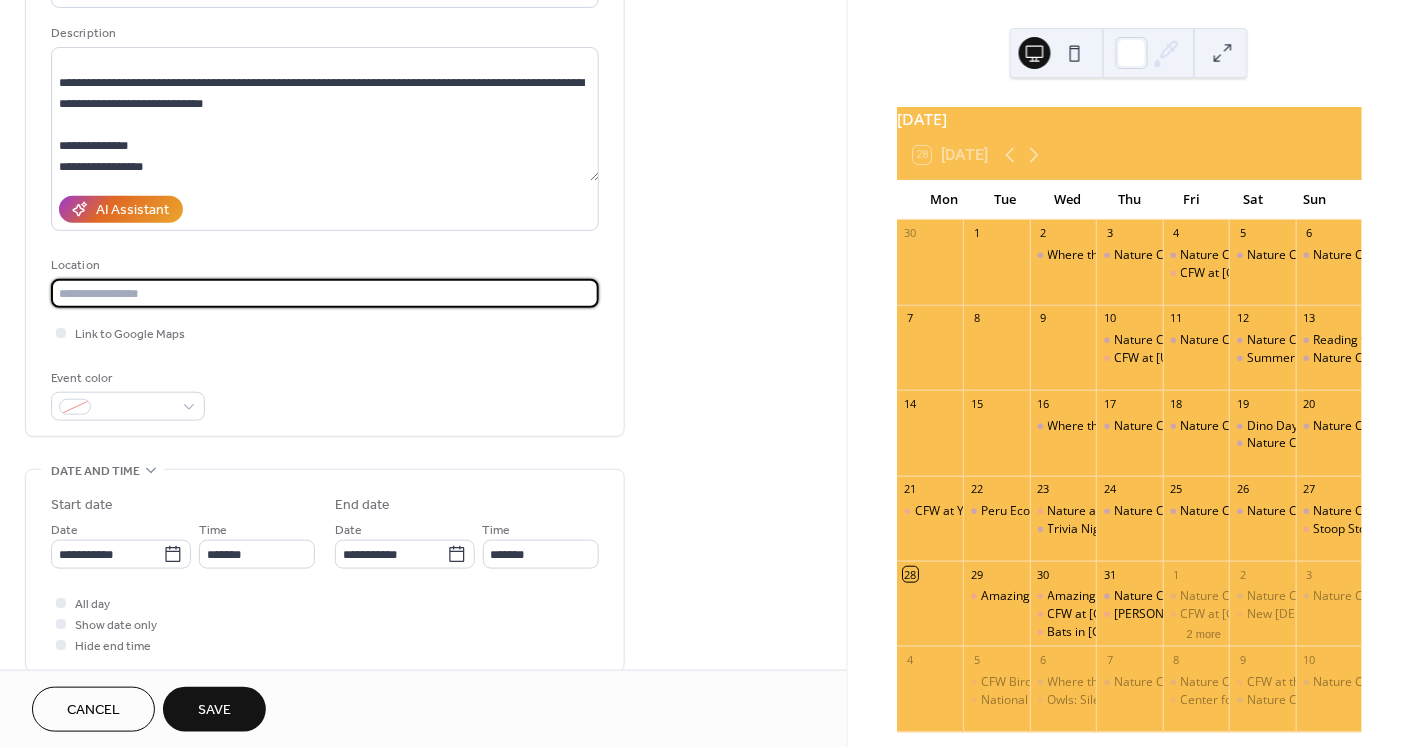click at bounding box center [325, 293] 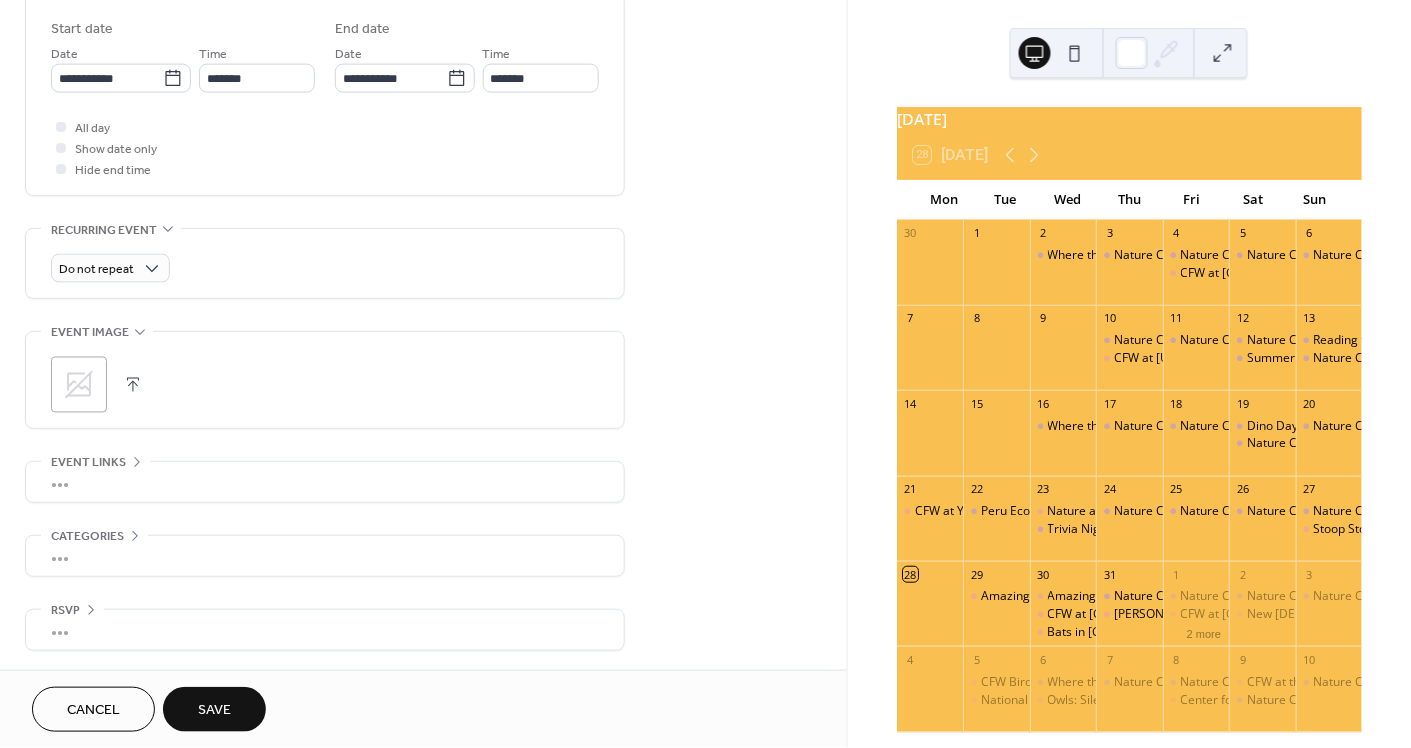 scroll, scrollTop: 657, scrollLeft: 0, axis: vertical 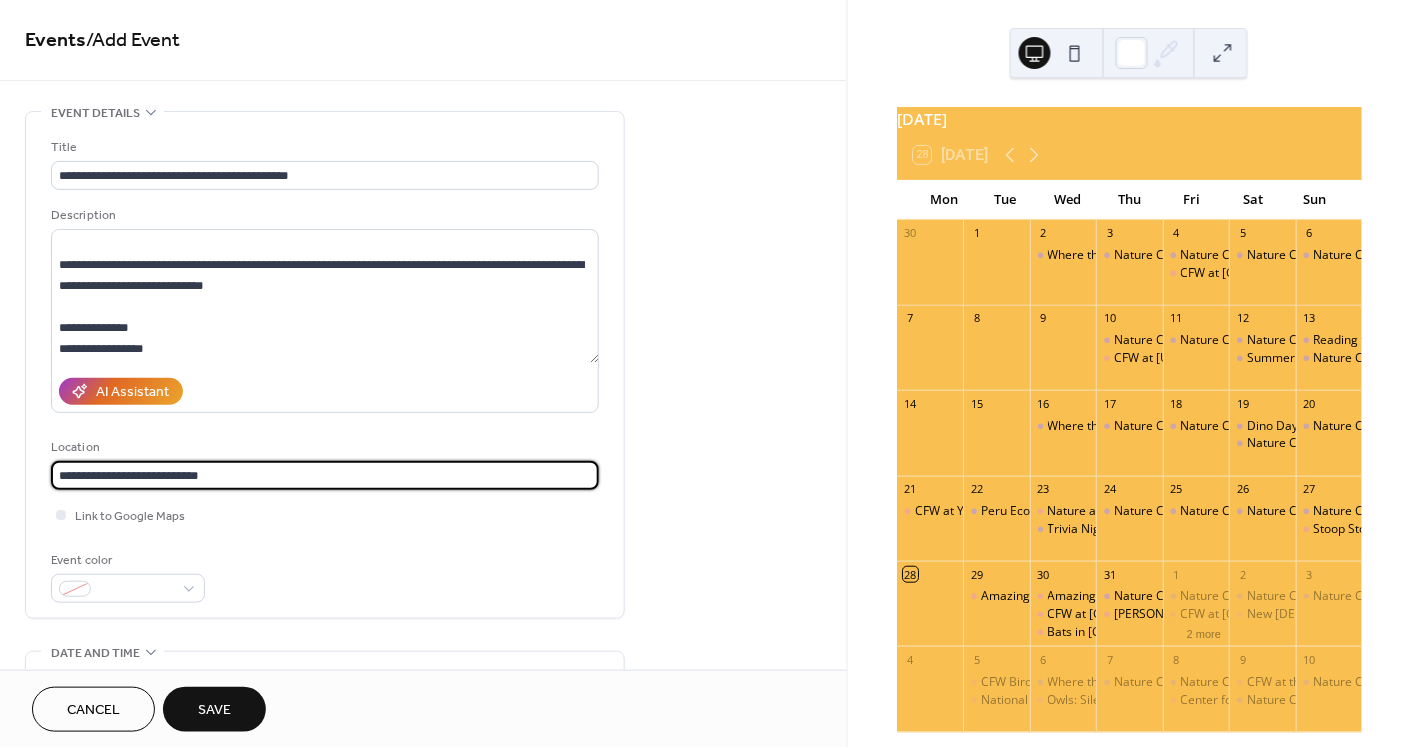 type on "**********" 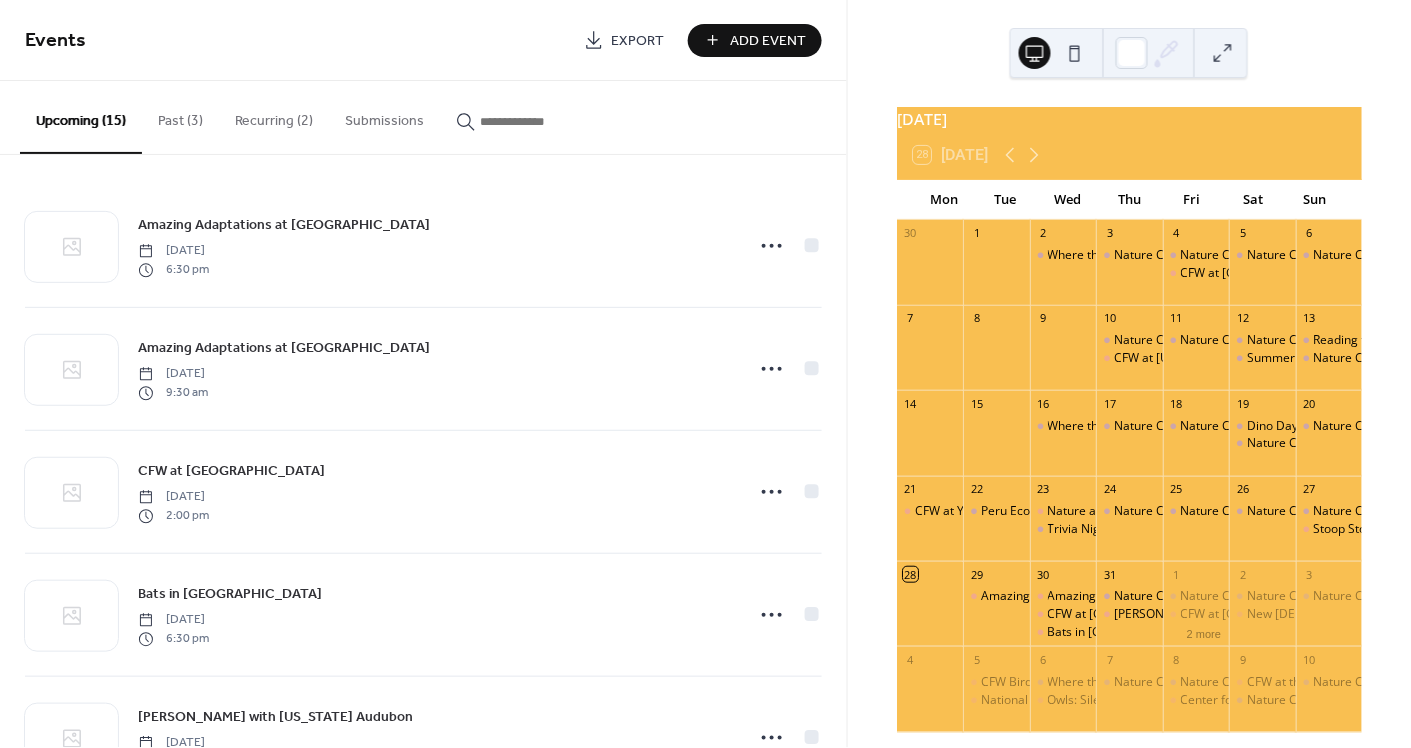 click on "Add Event" at bounding box center [769, 41] 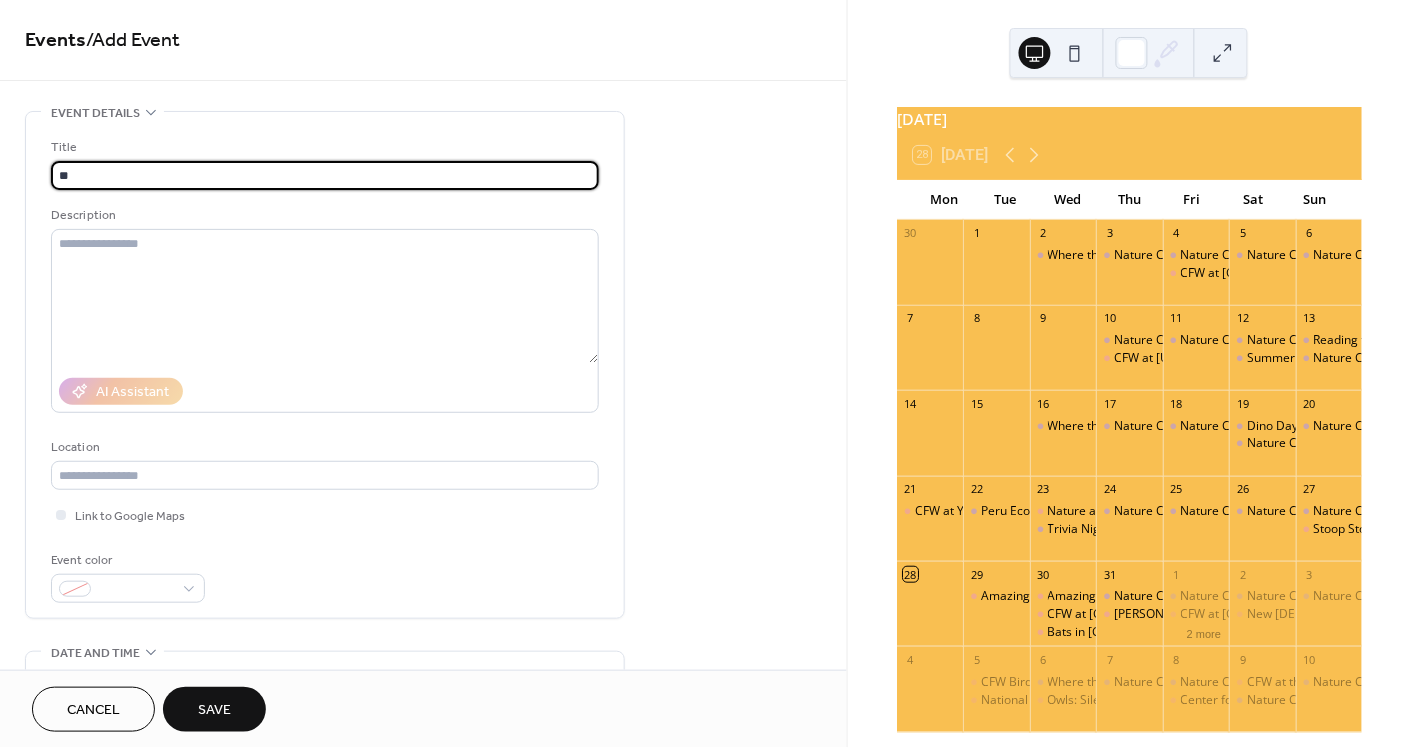type on "*" 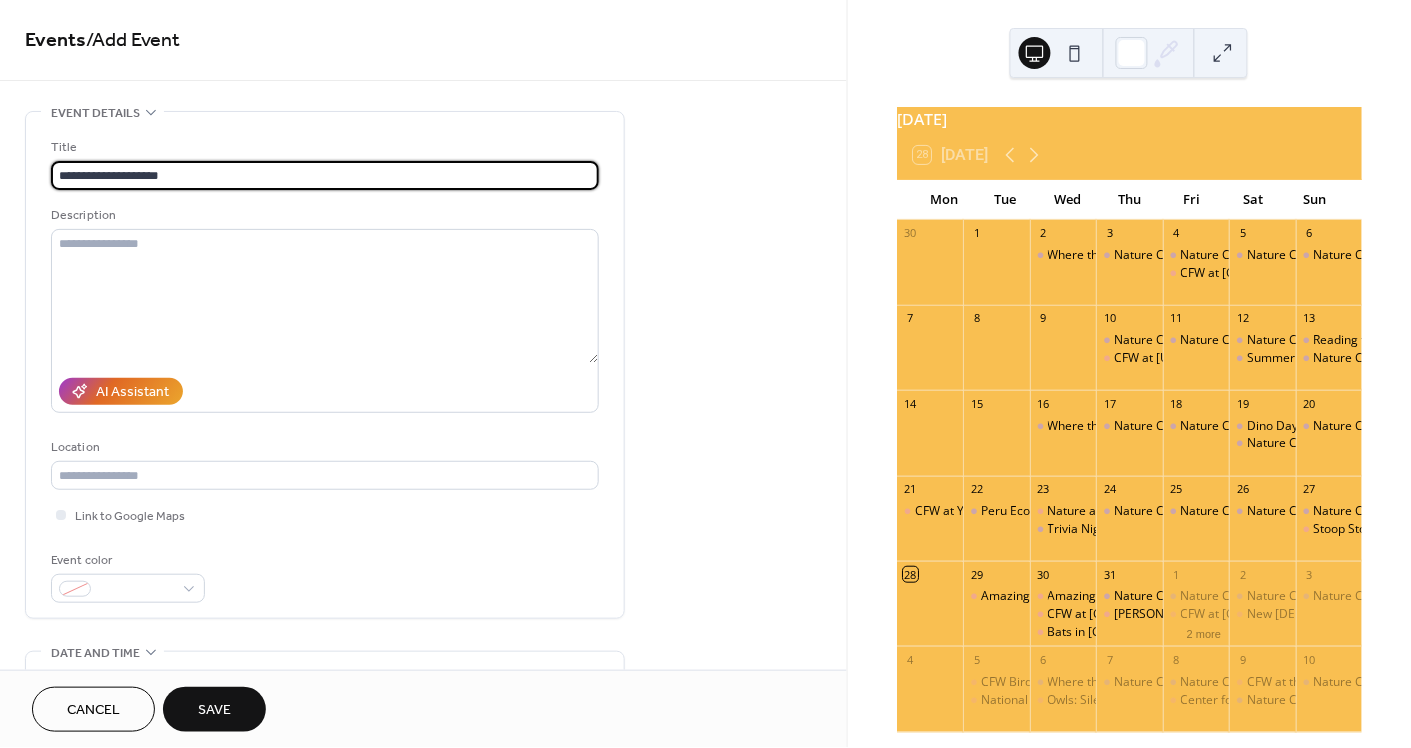 drag, startPoint x: 88, startPoint y: 176, endPoint x: 21, endPoint y: 175, distance: 67.00746 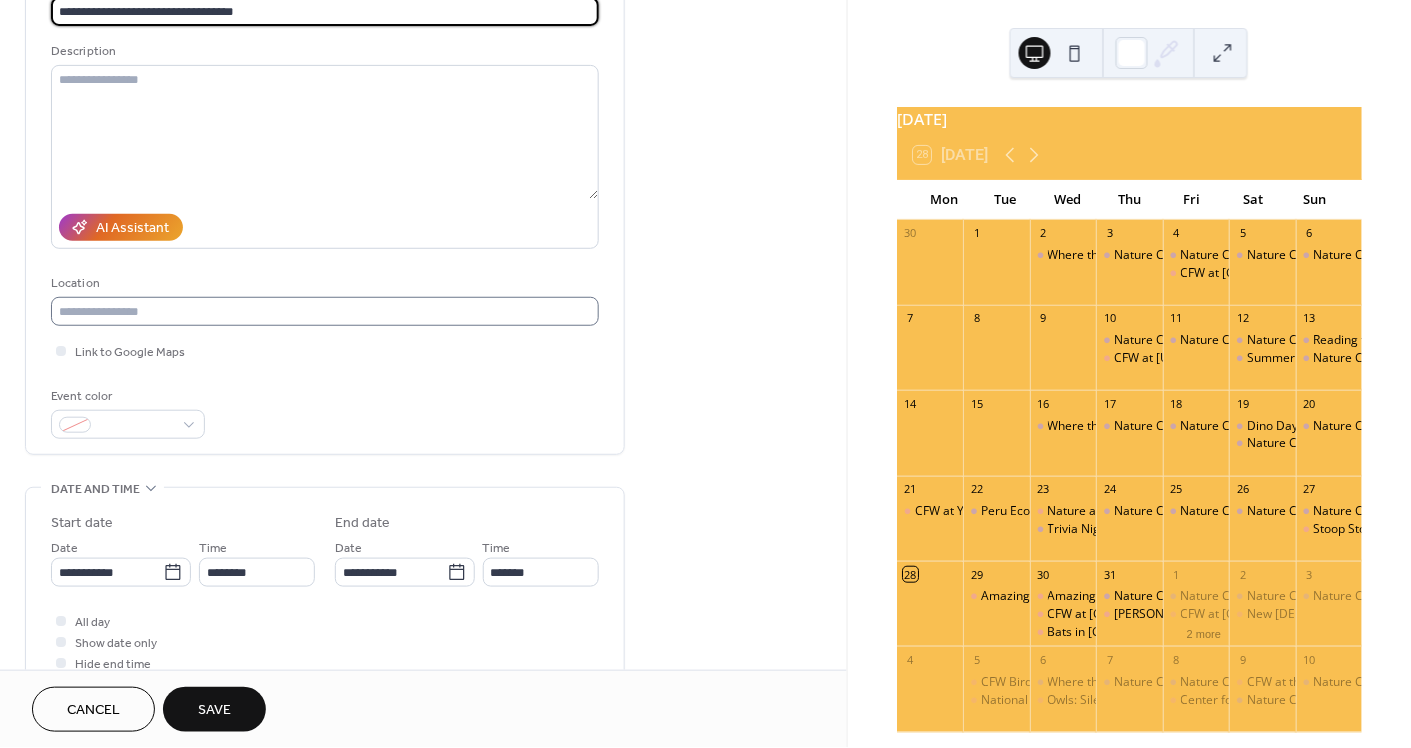 scroll, scrollTop: 229, scrollLeft: 0, axis: vertical 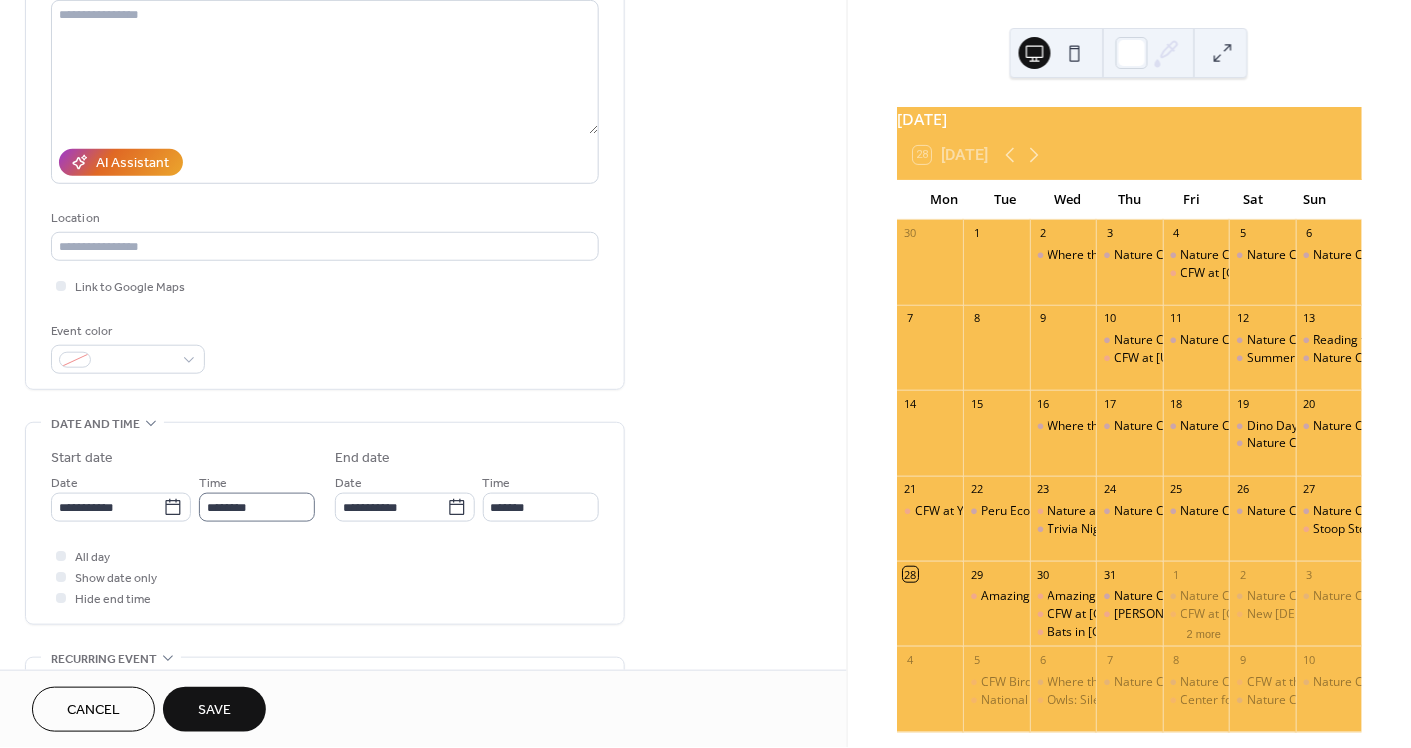 type on "**********" 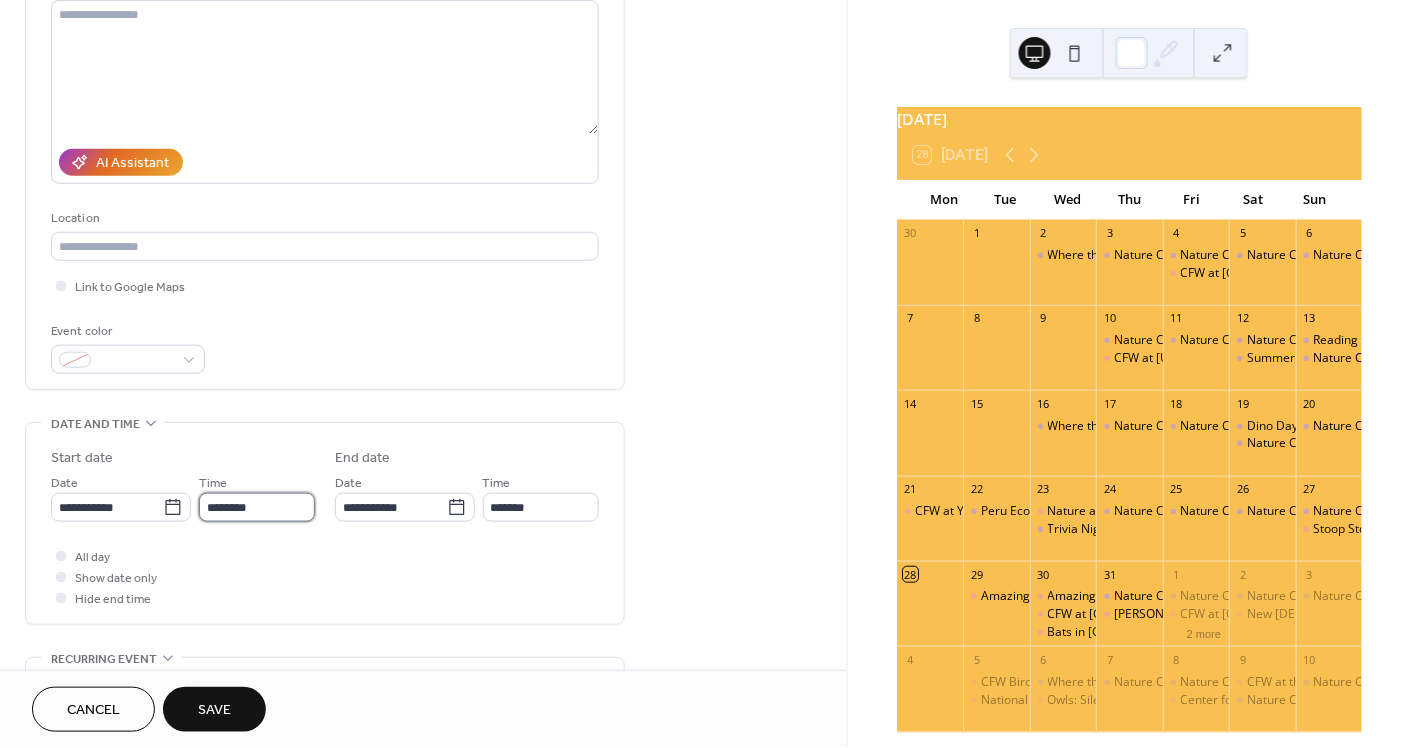 click on "********" at bounding box center [257, 507] 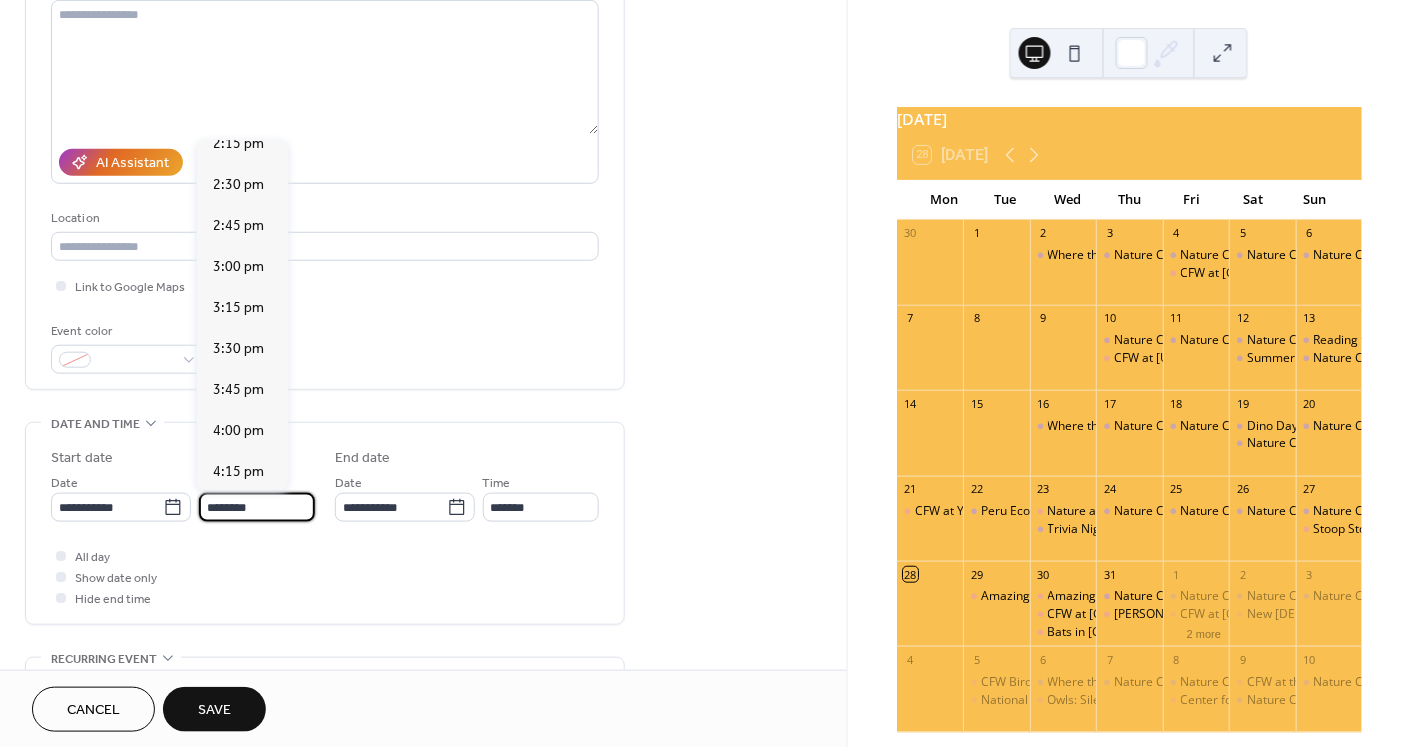 scroll, scrollTop: 2368, scrollLeft: 0, axis: vertical 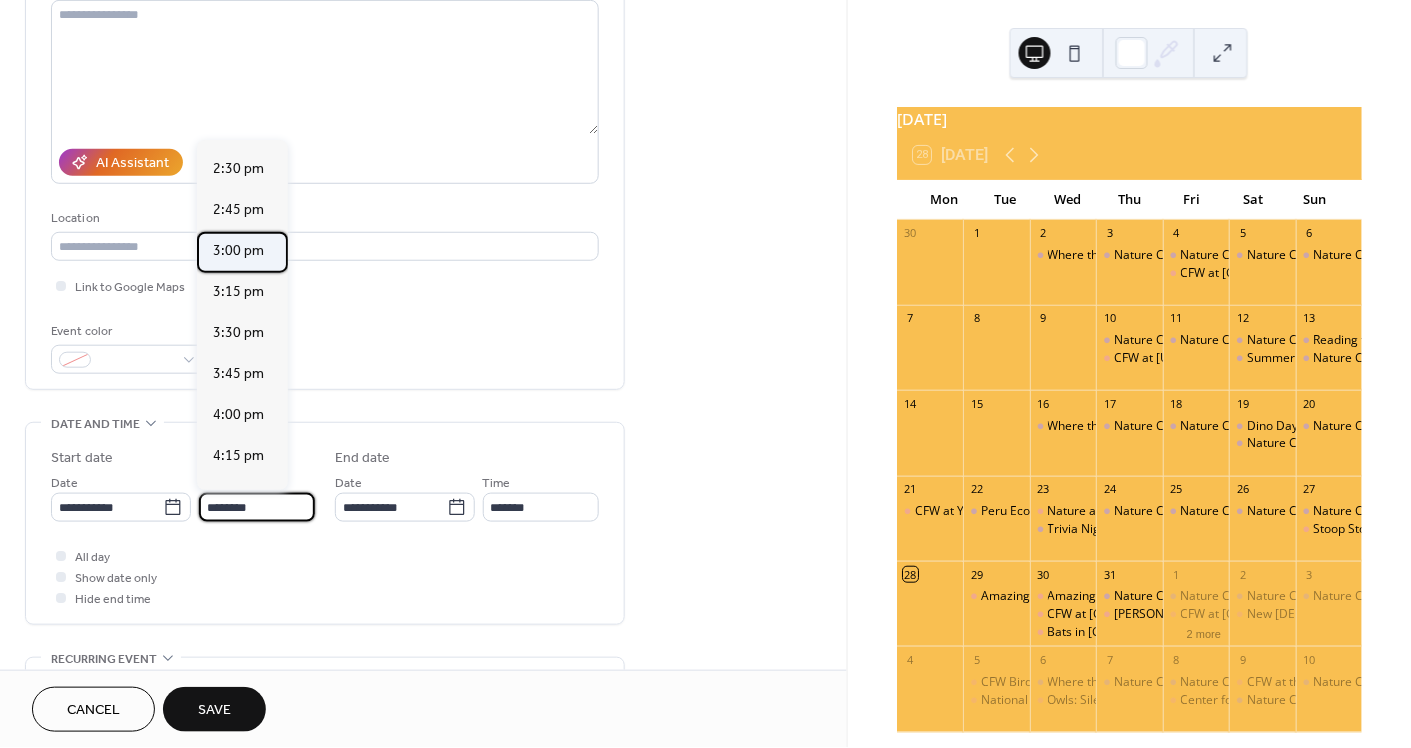 click on "3:00 pm" at bounding box center [238, 252] 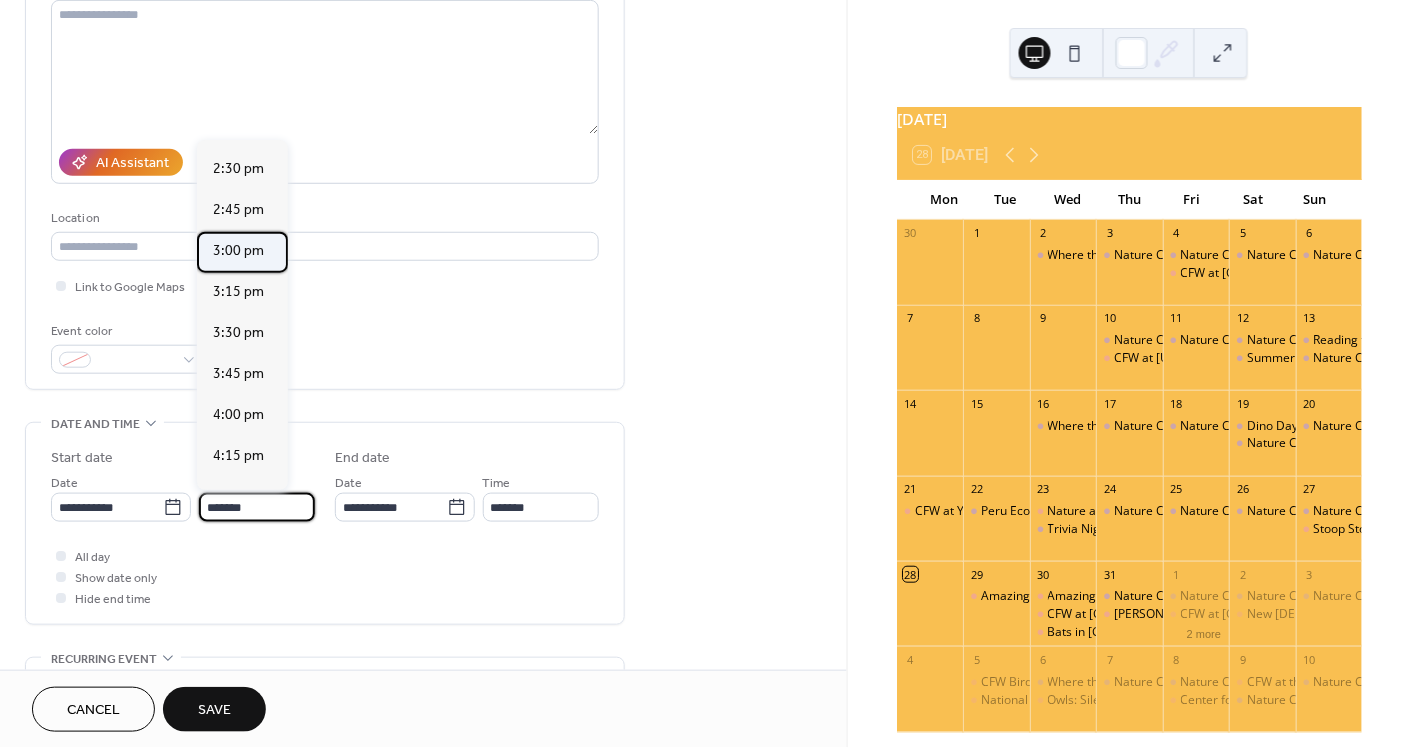 type on "*******" 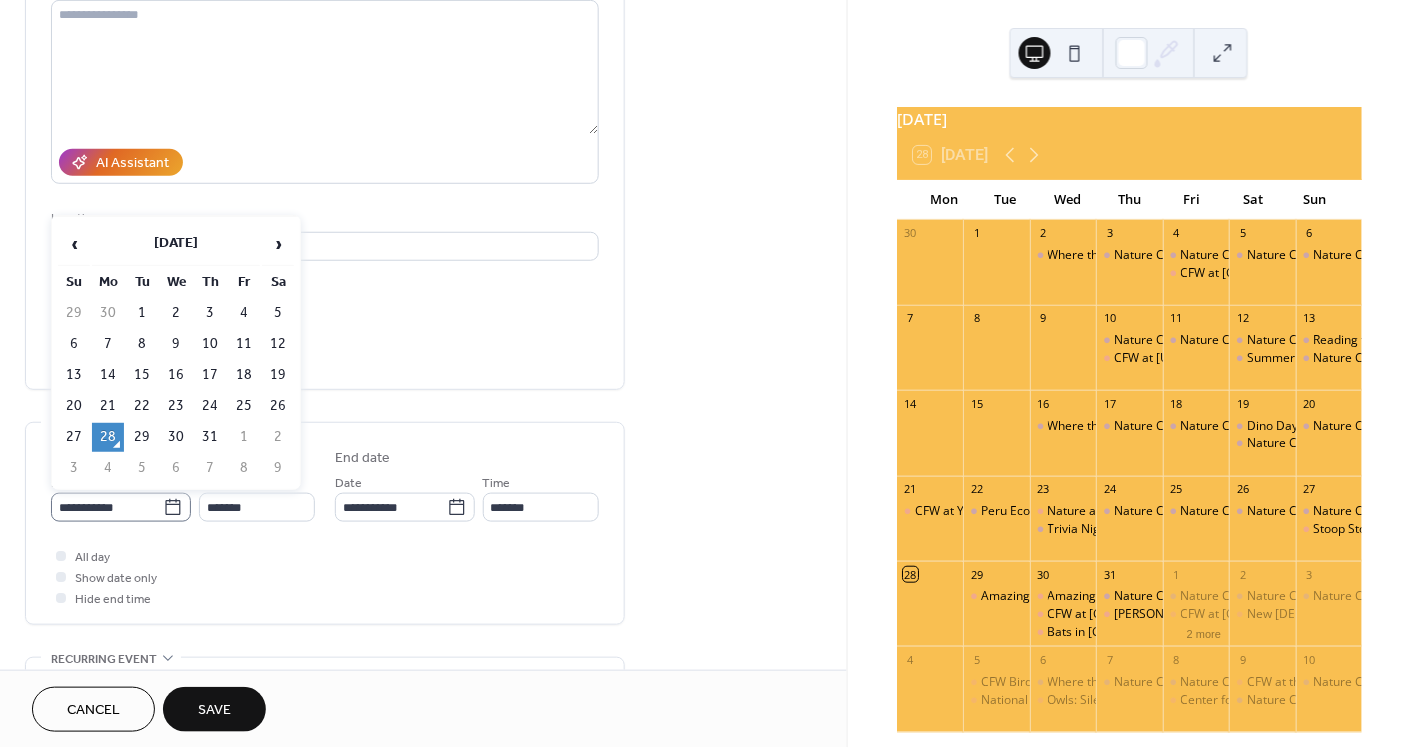 click 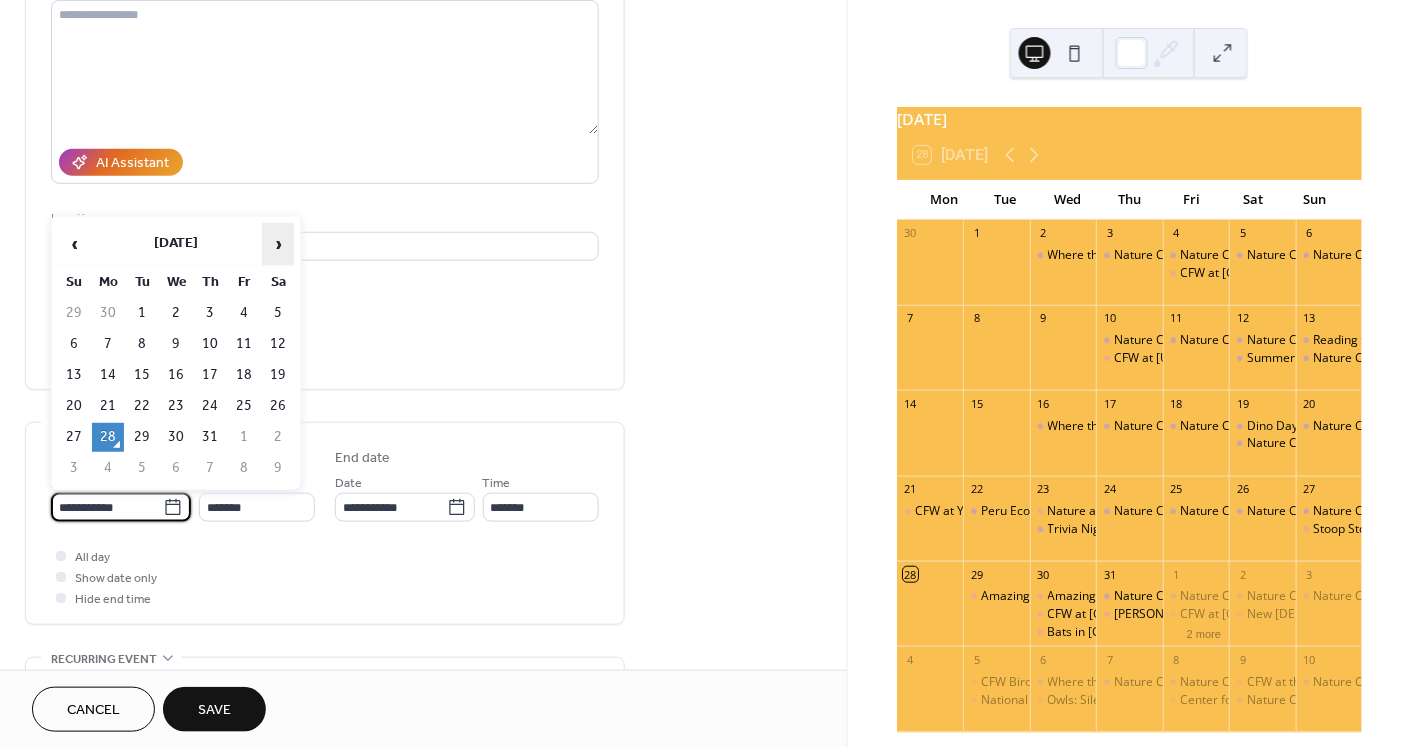 click on "›" at bounding box center [278, 244] 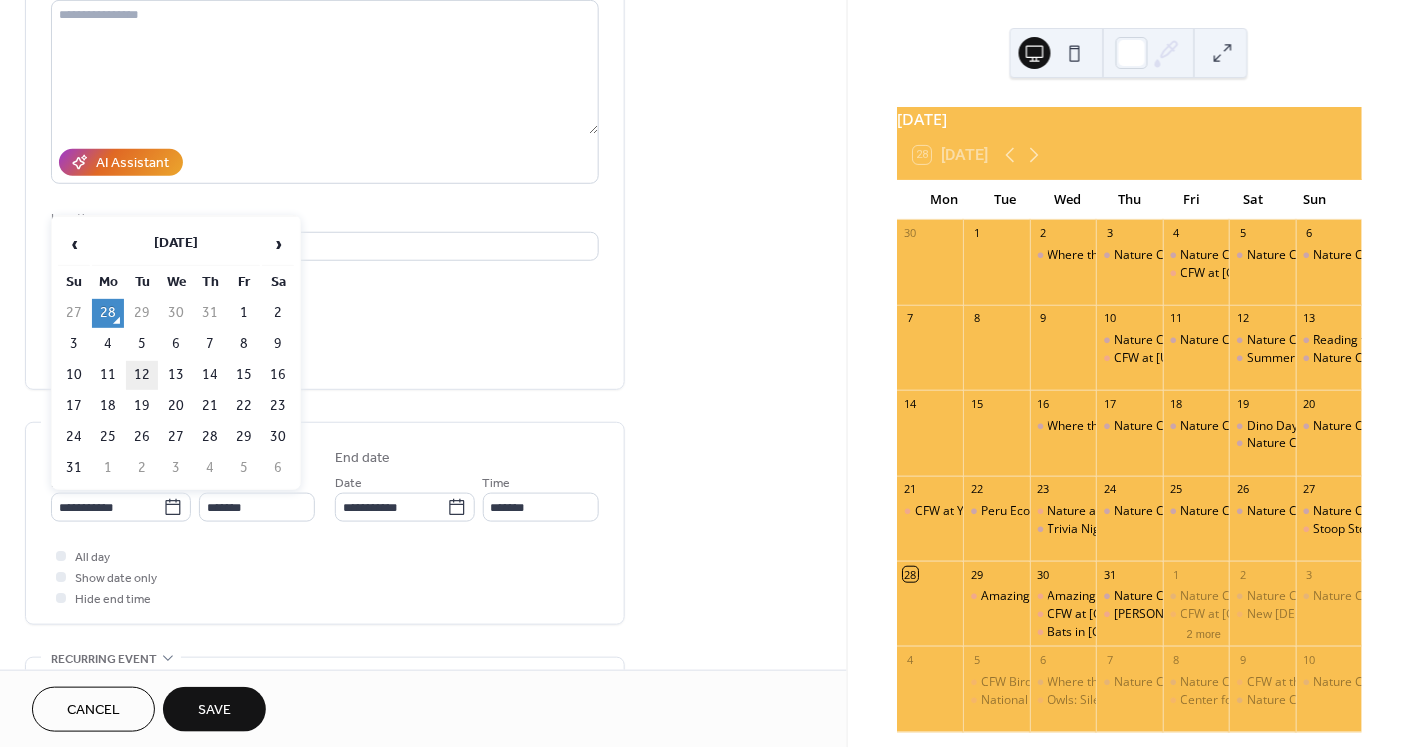 click on "12" at bounding box center [142, 375] 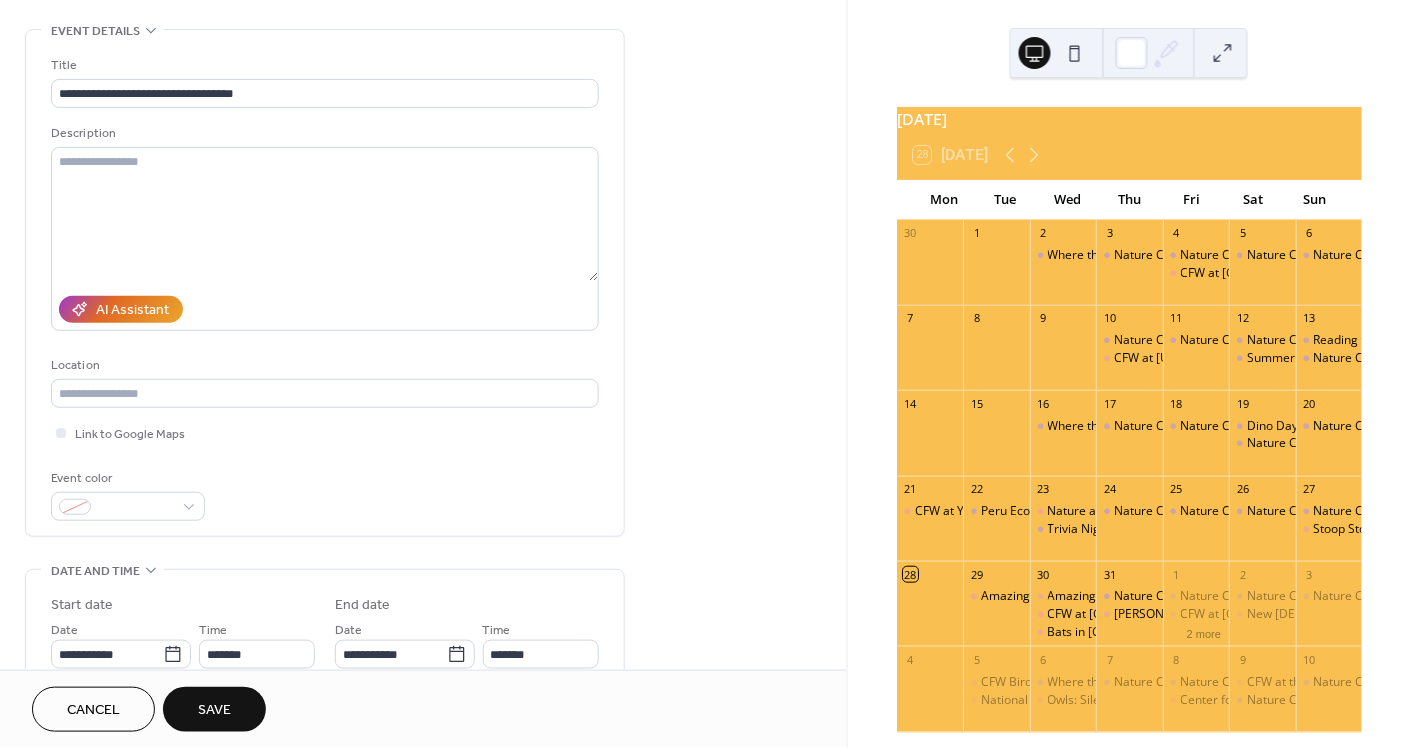 scroll, scrollTop: 0, scrollLeft: 0, axis: both 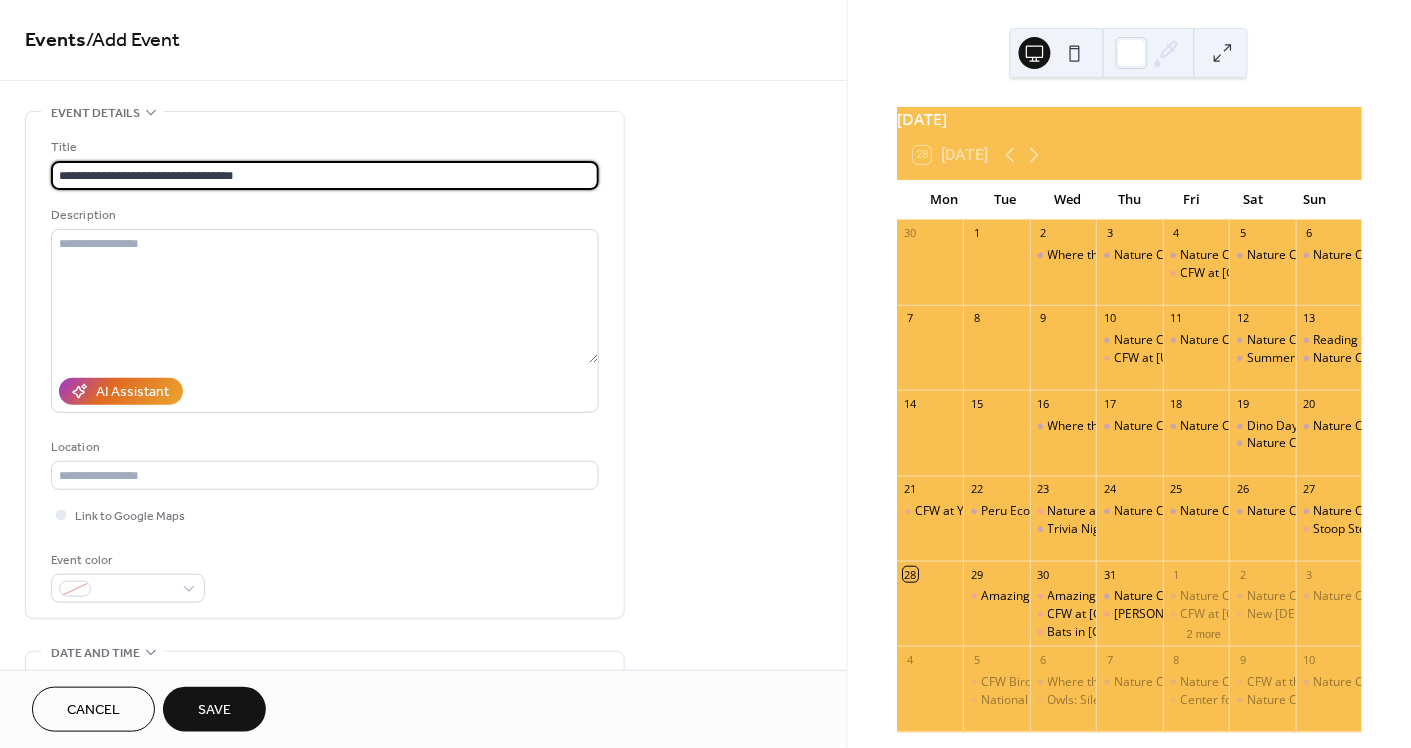 drag, startPoint x: 345, startPoint y: 170, endPoint x: 50, endPoint y: 170, distance: 295 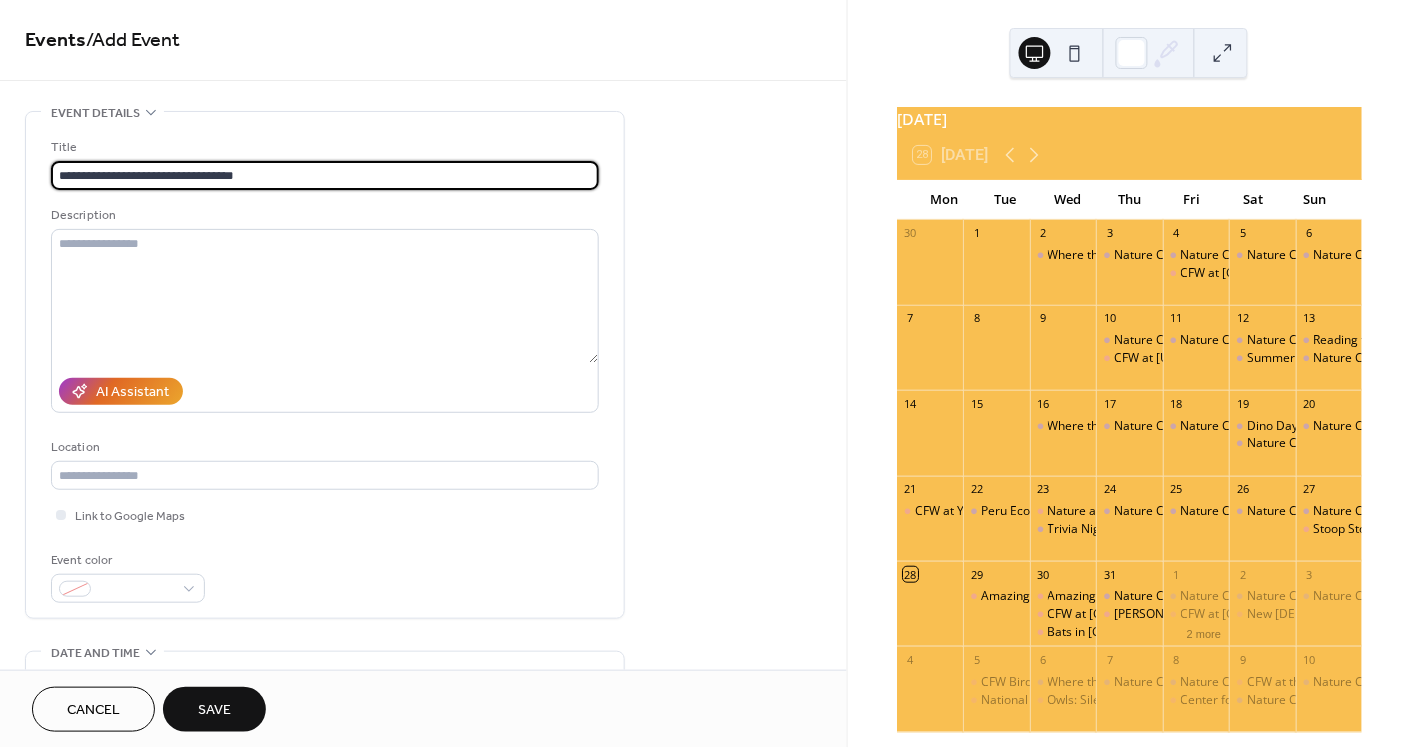 click on "**********" at bounding box center (325, 175) 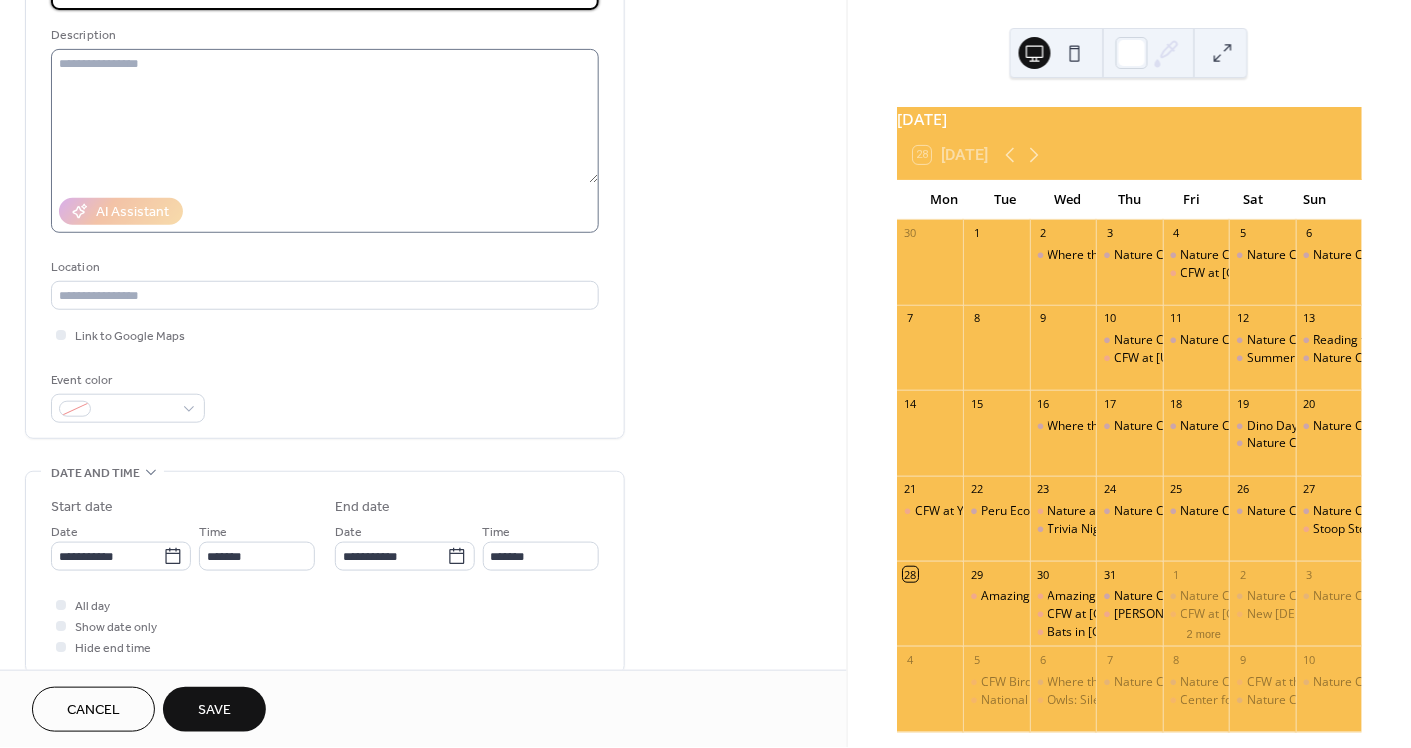 scroll, scrollTop: 90, scrollLeft: 0, axis: vertical 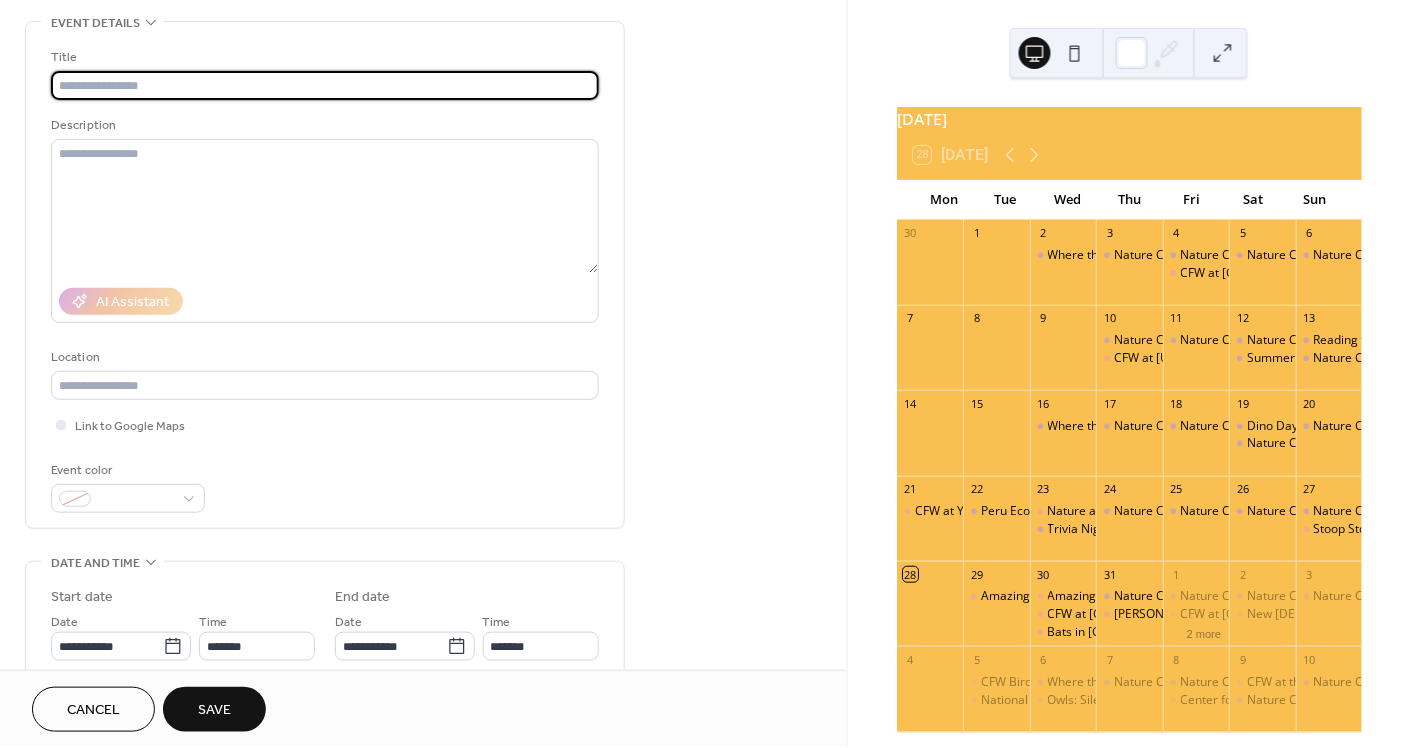 type 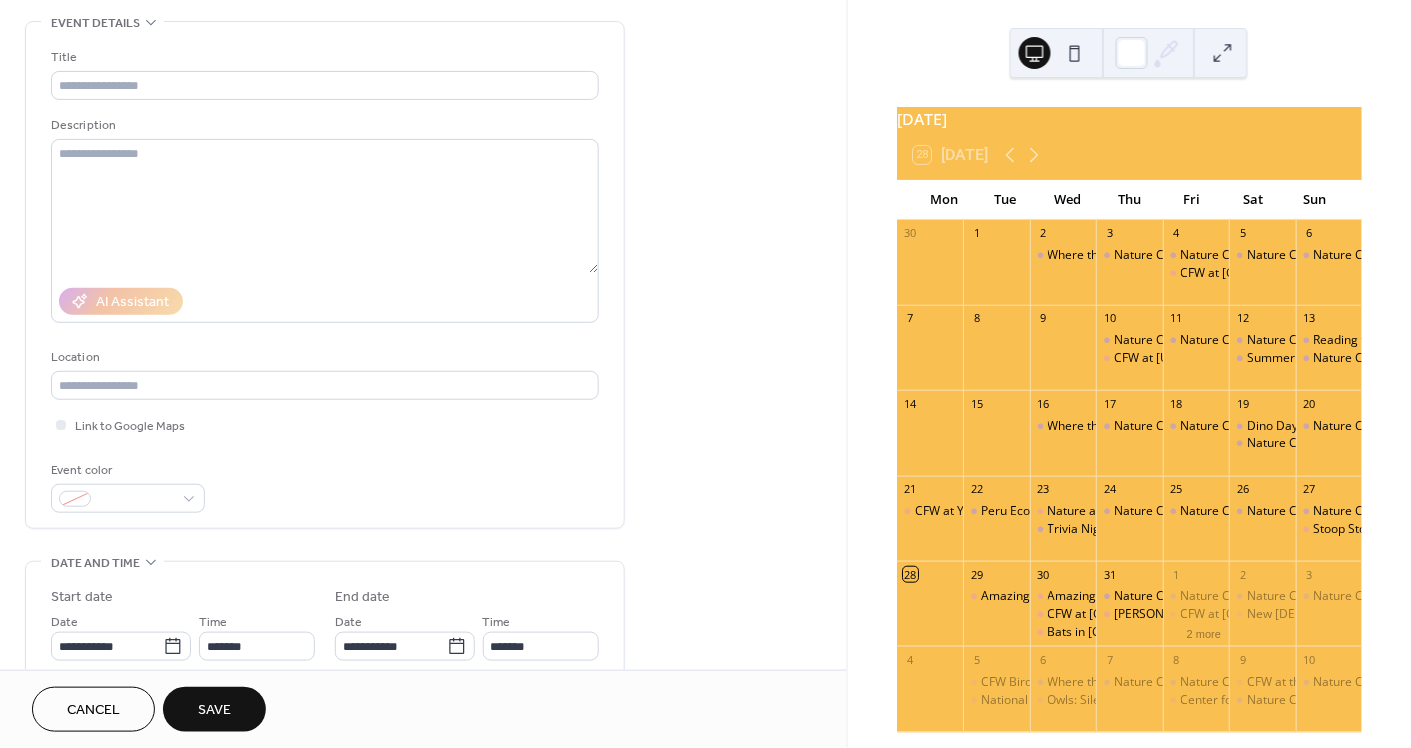 click on "Cancel" at bounding box center [93, 709] 